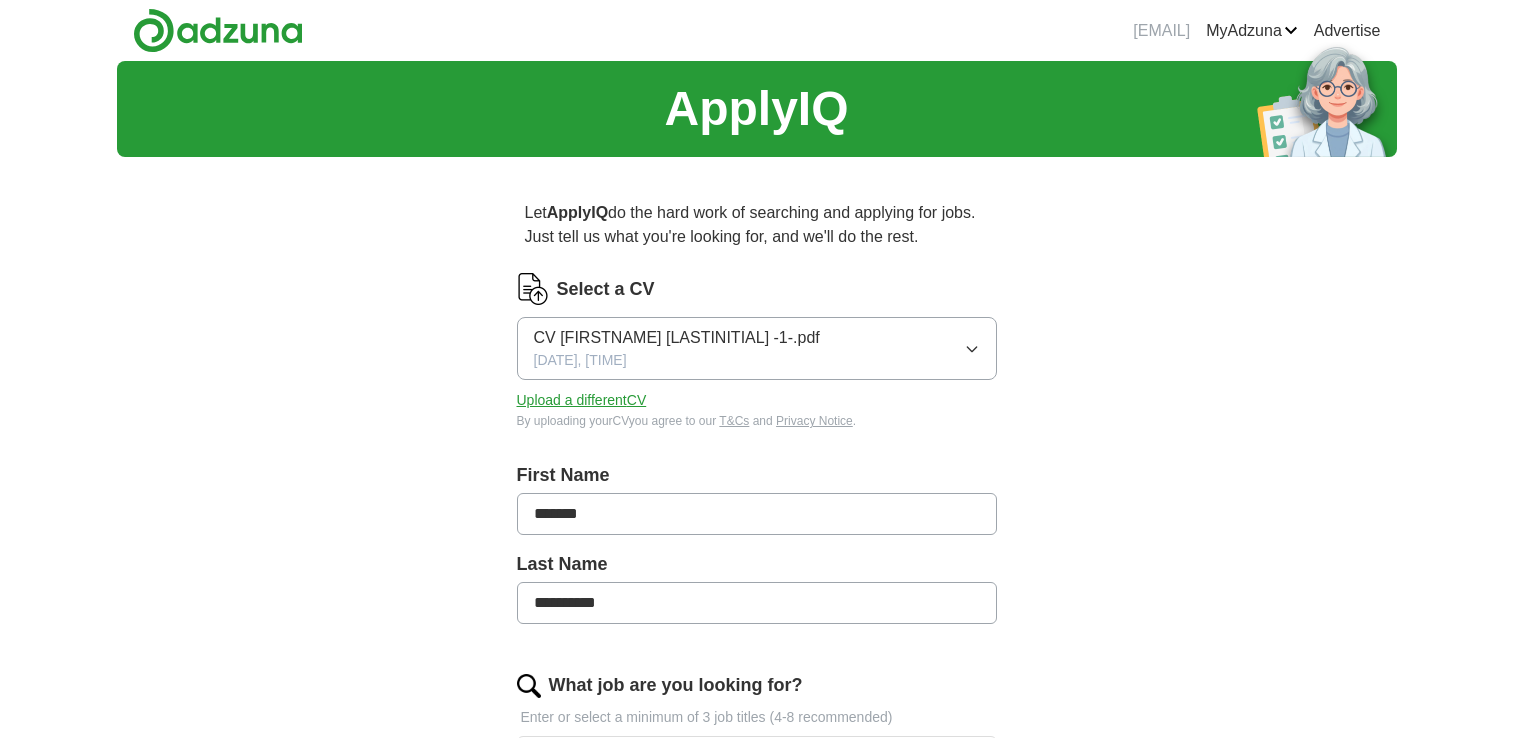 scroll, scrollTop: 0, scrollLeft: 0, axis: both 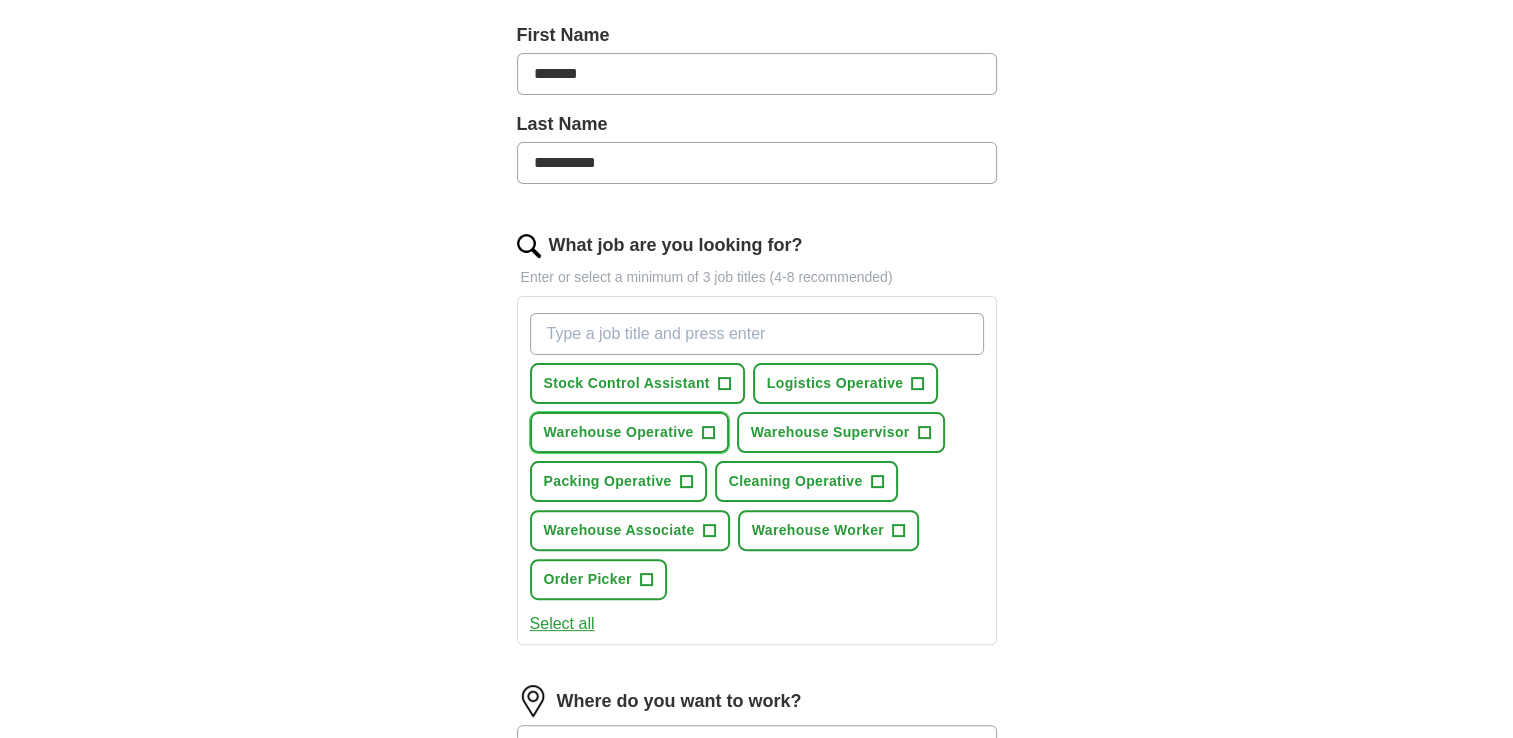 click on "+" at bounding box center [708, 433] 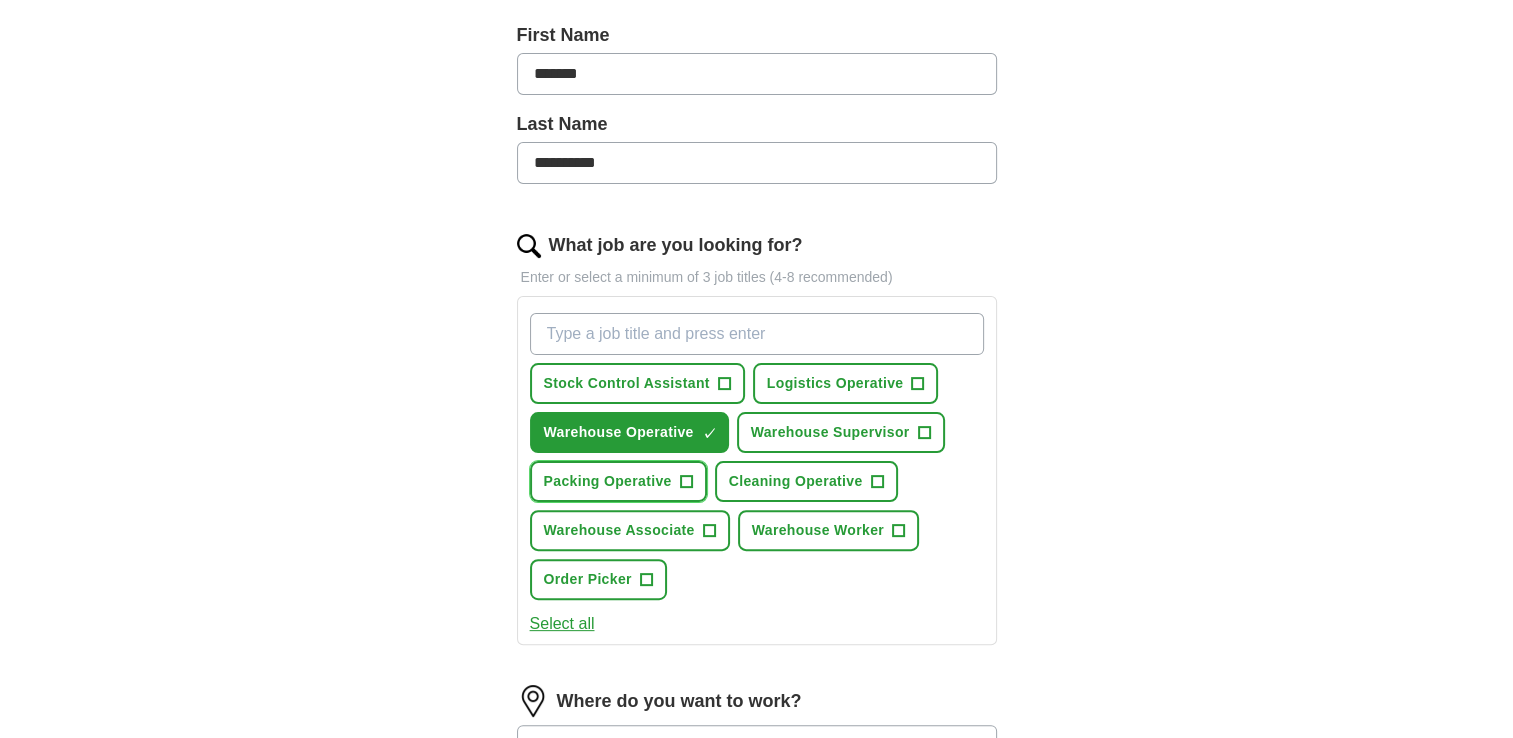 click on "+" at bounding box center (686, 482) 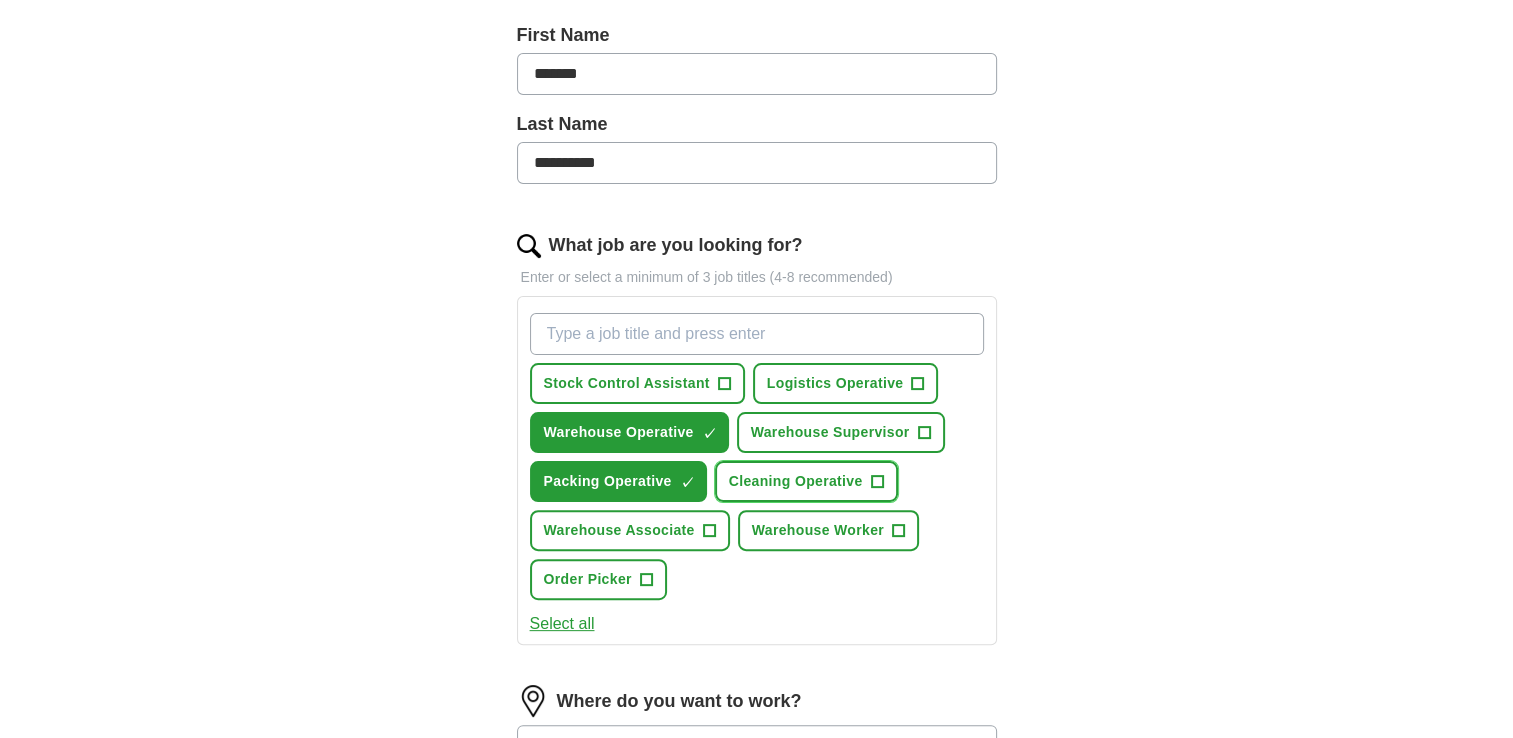 click on "+" at bounding box center [877, 482] 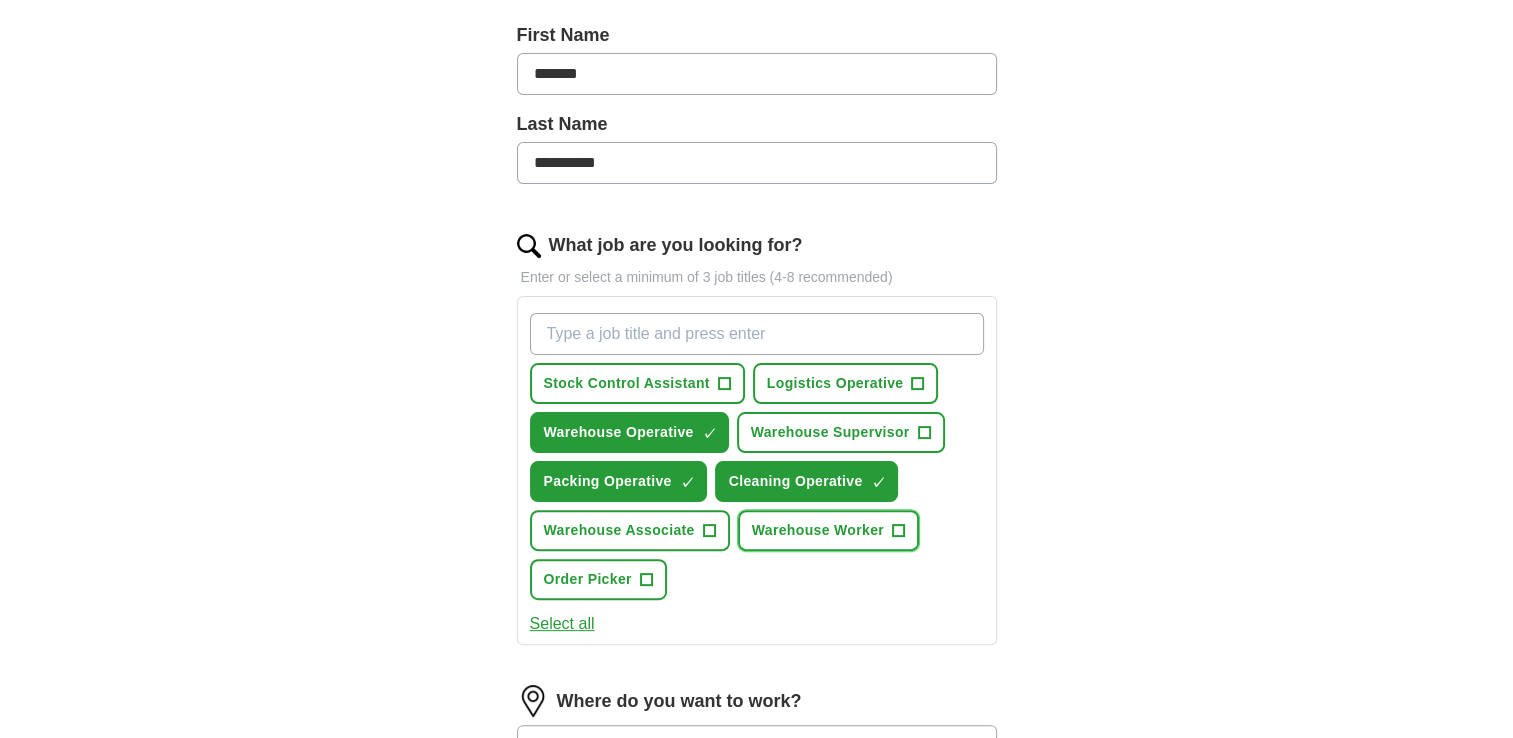 click on "+" at bounding box center (899, 531) 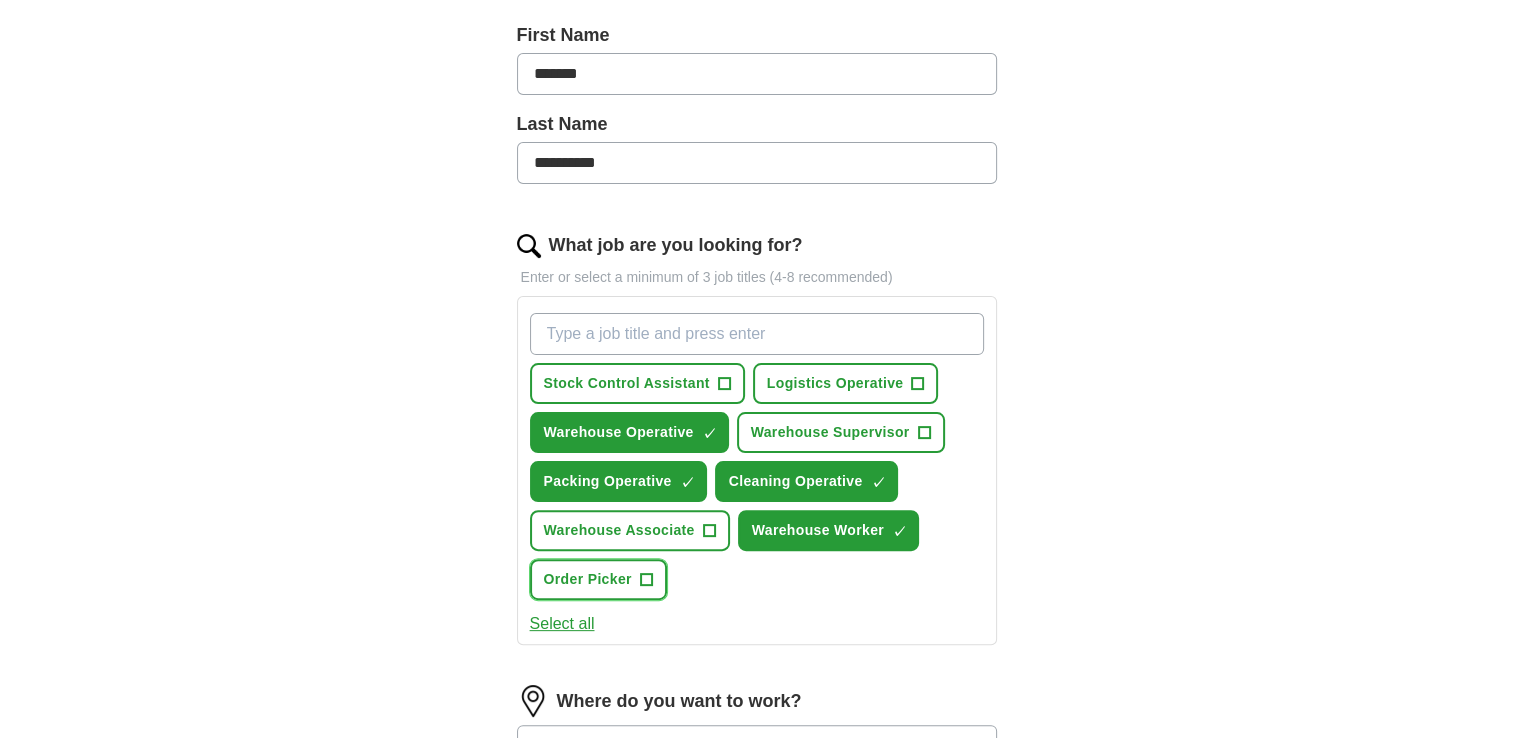 click on "+" at bounding box center [646, 580] 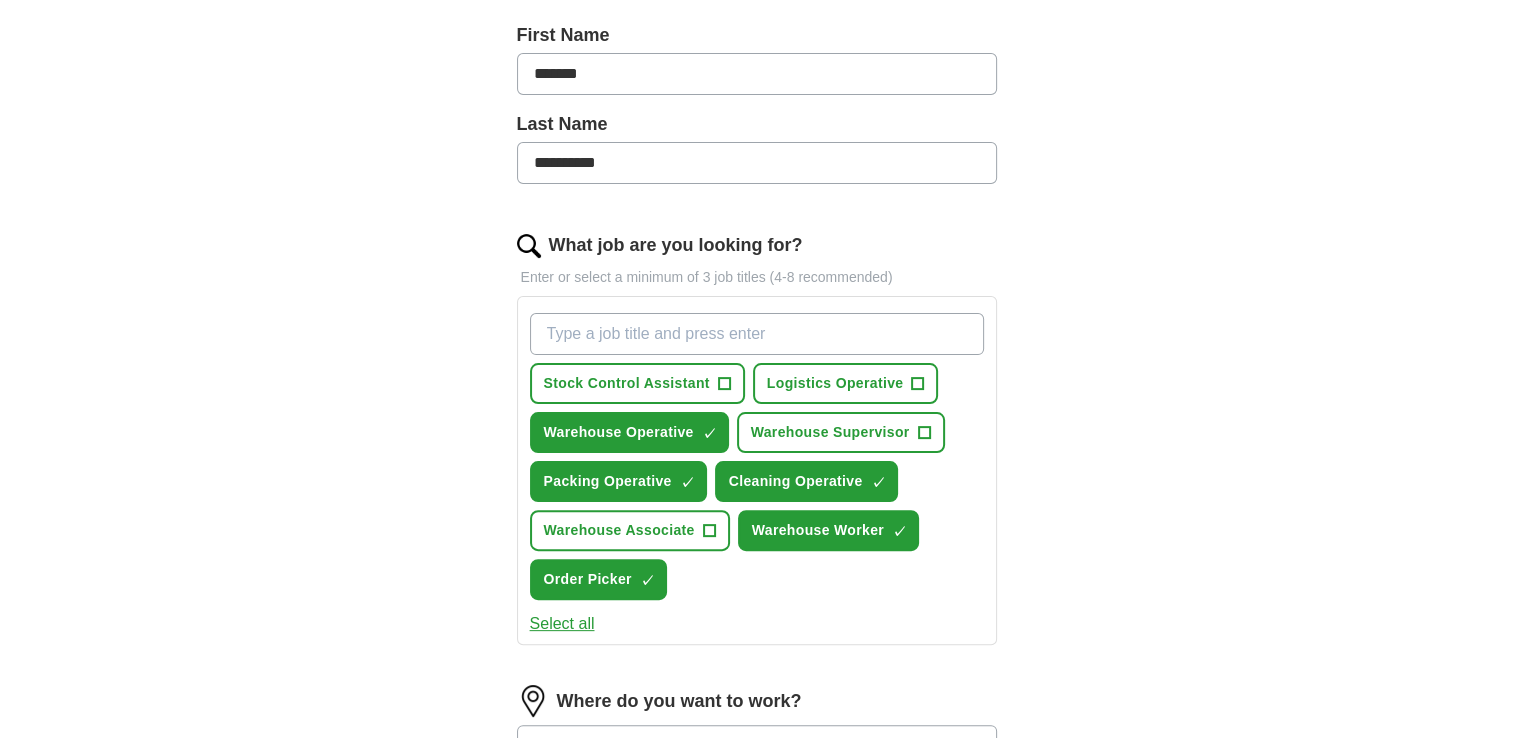 click on "**********" at bounding box center [757, 398] 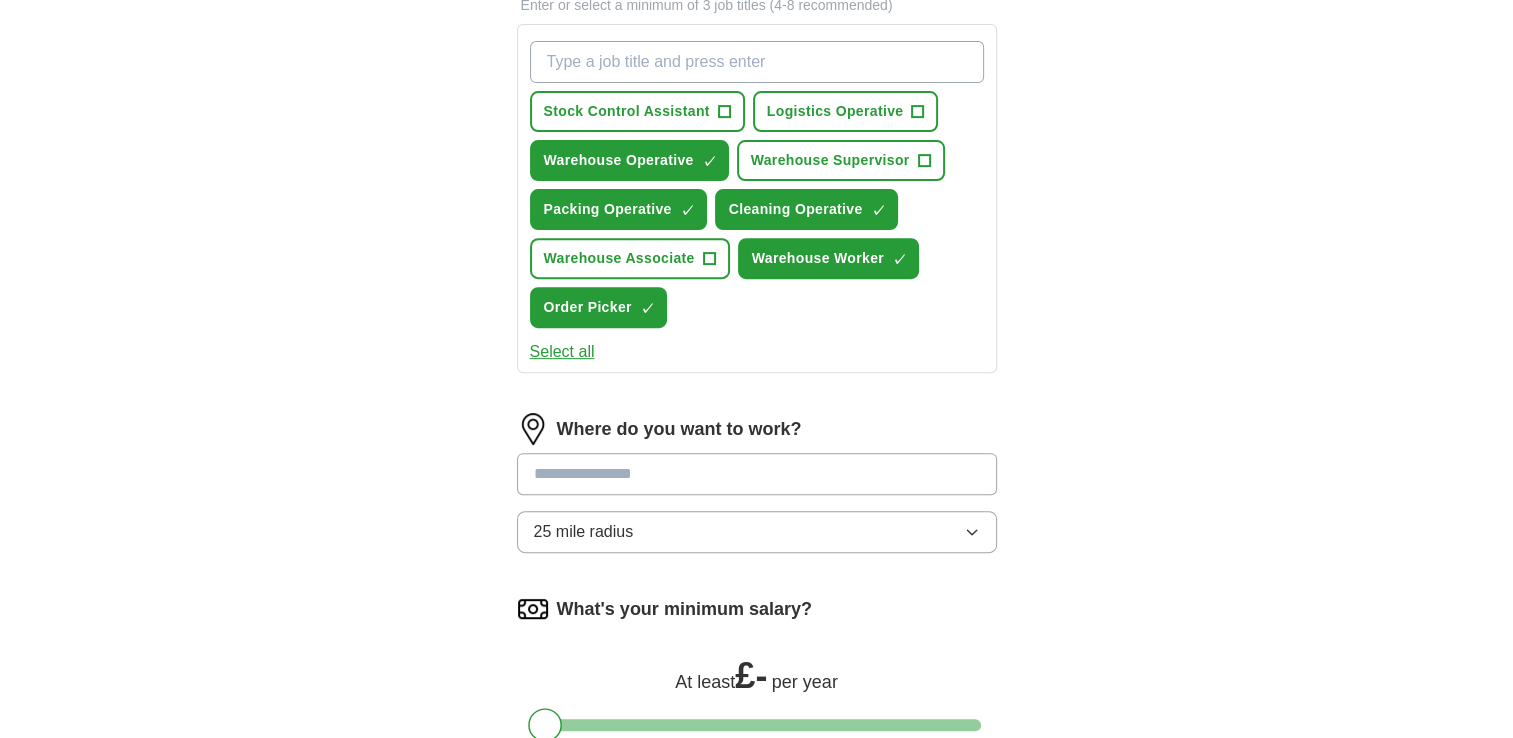 scroll, scrollTop: 760, scrollLeft: 0, axis: vertical 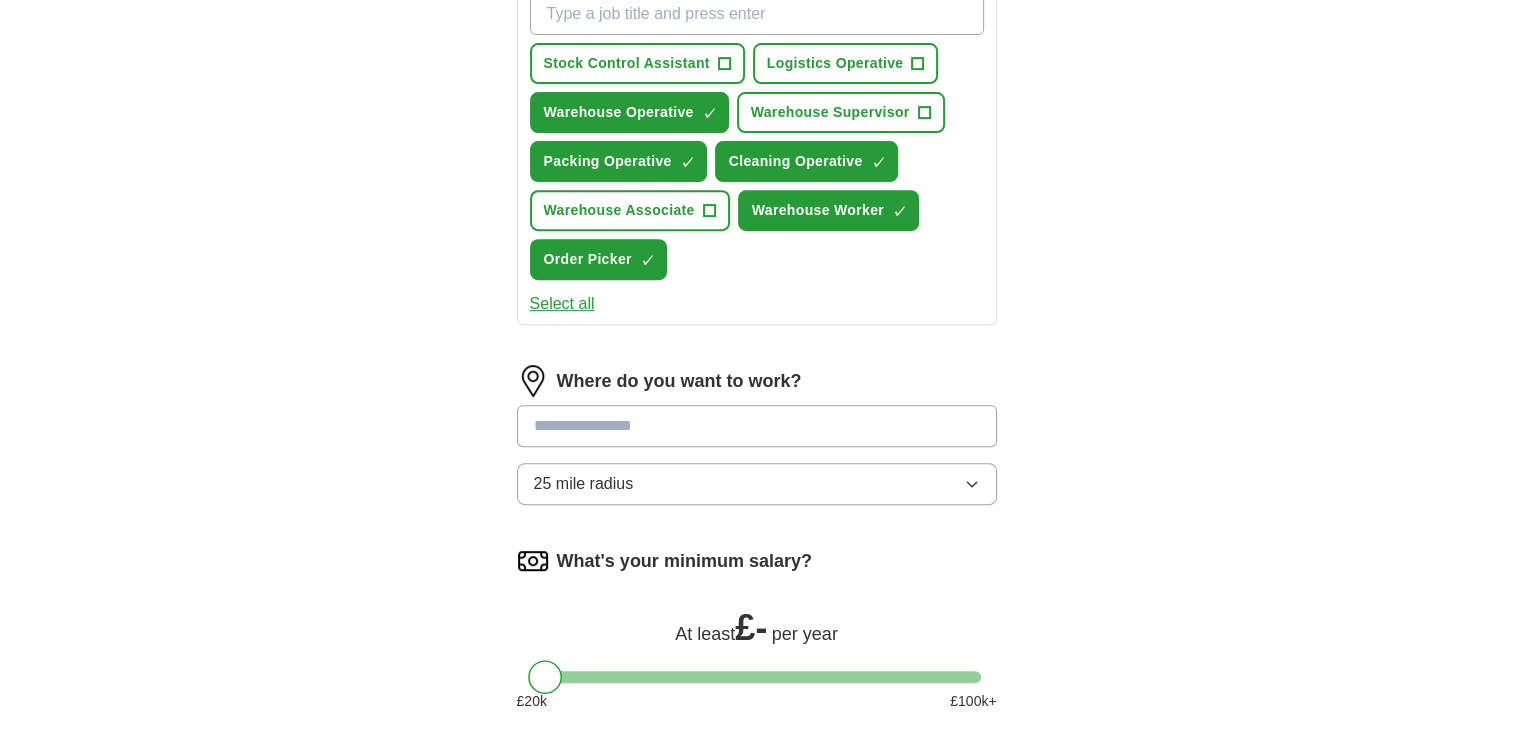 click at bounding box center [757, 426] 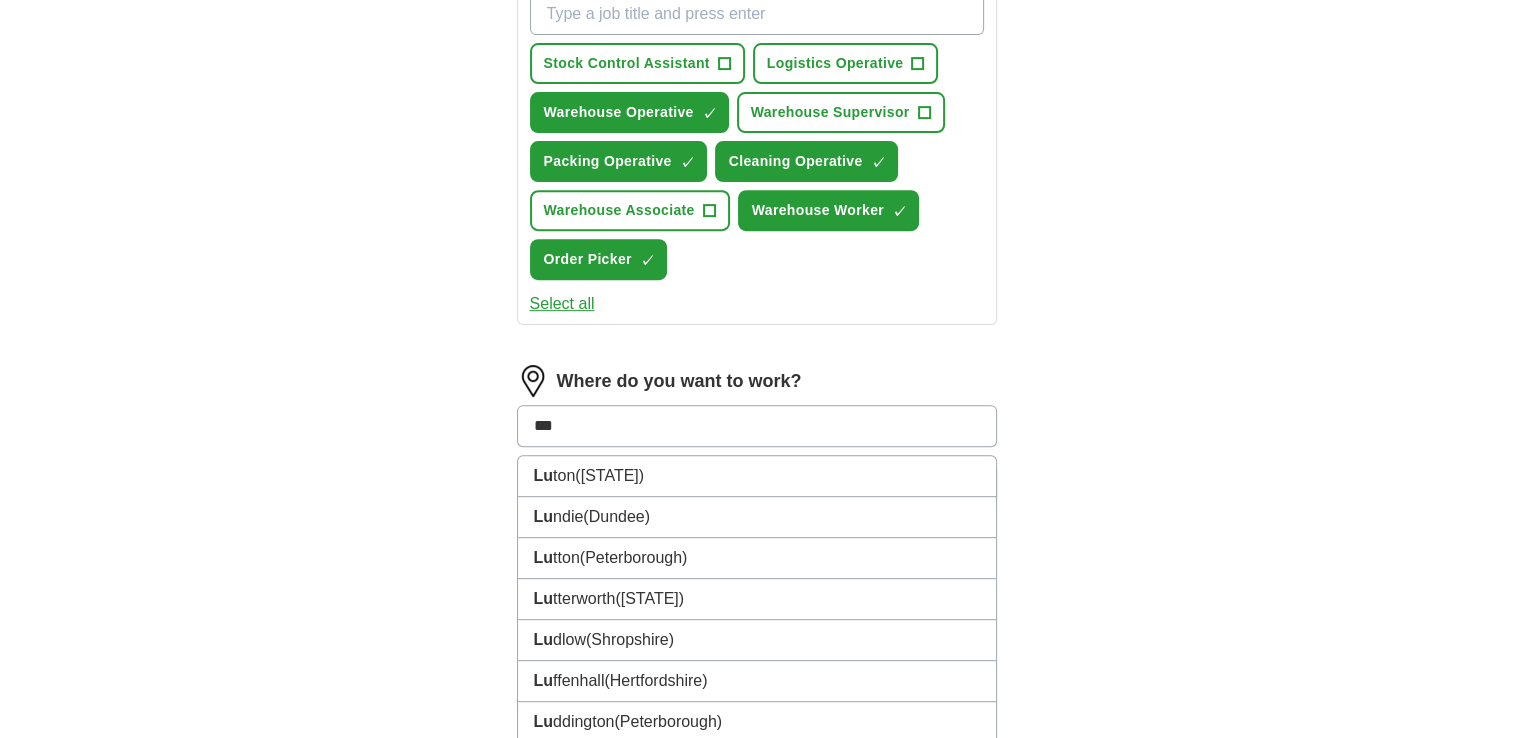 type on "****" 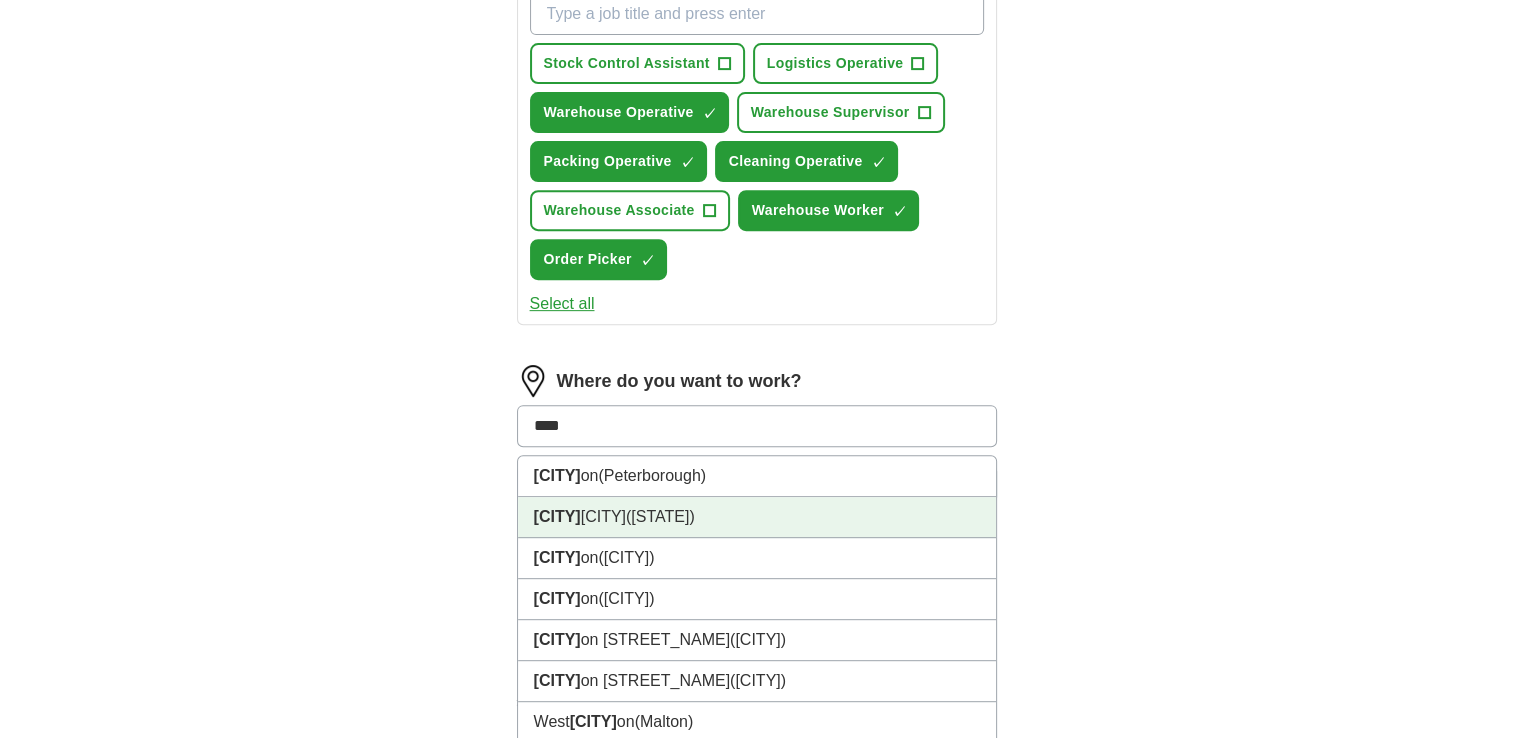 click on "([STATE])" at bounding box center (660, 516) 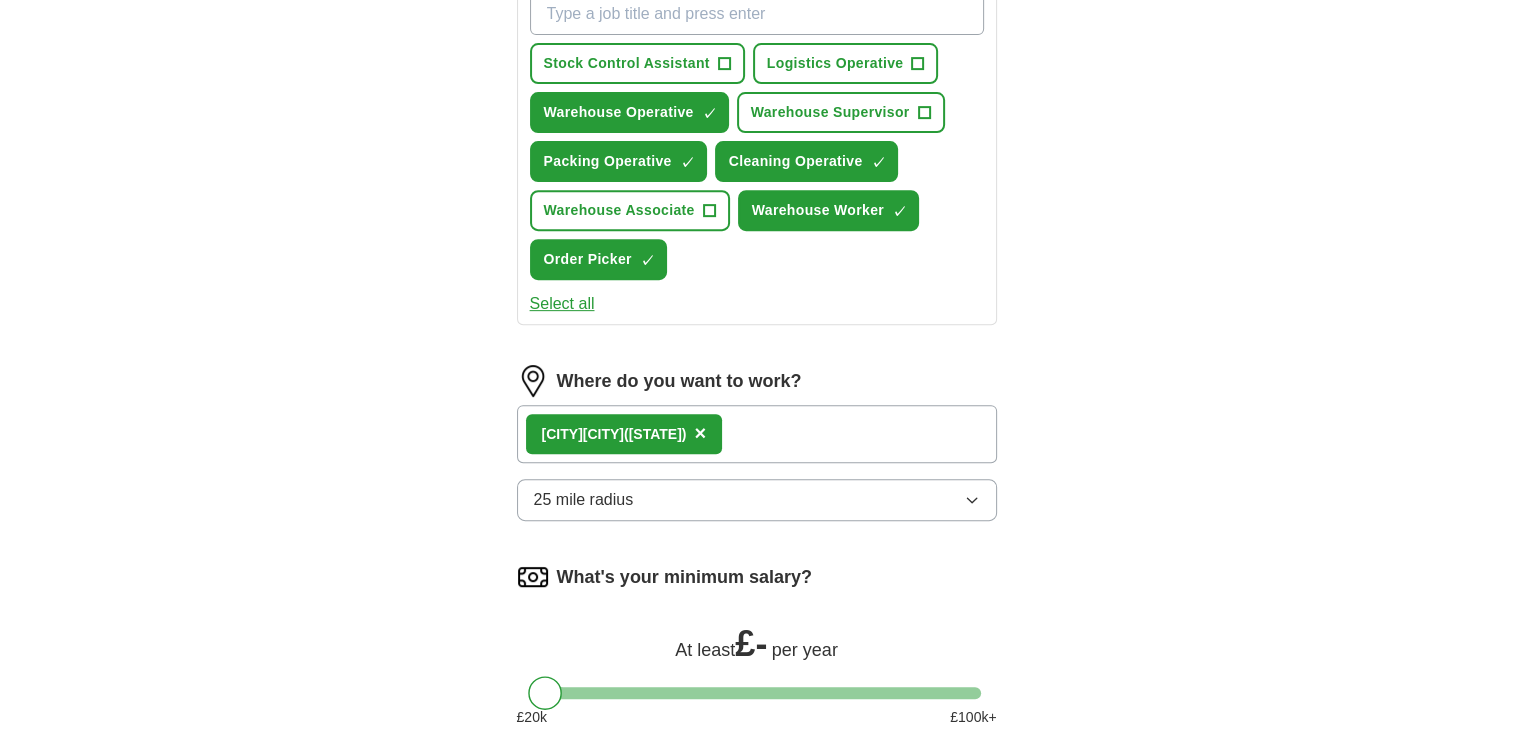 click on "**********" at bounding box center [757, 142] 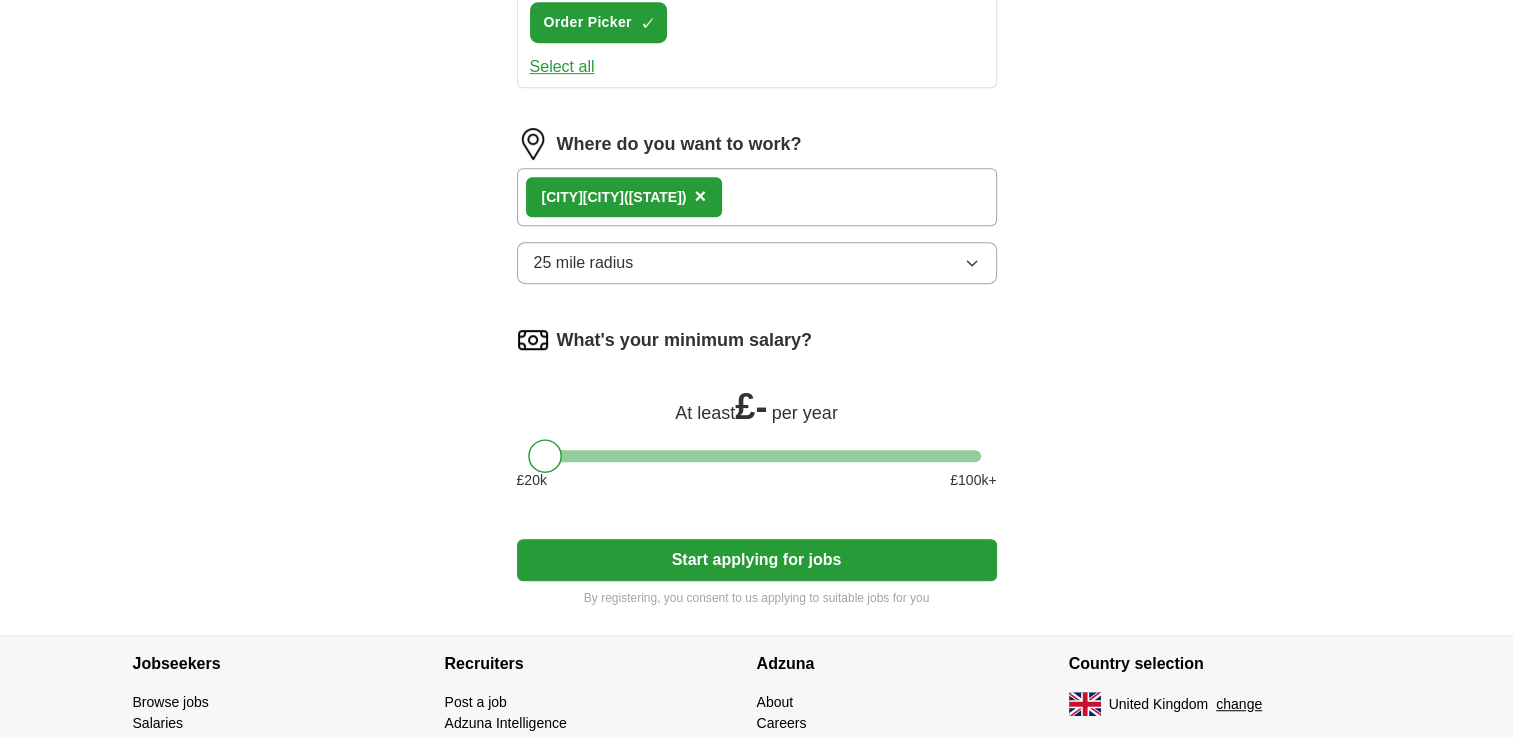 scroll, scrollTop: 1000, scrollLeft: 0, axis: vertical 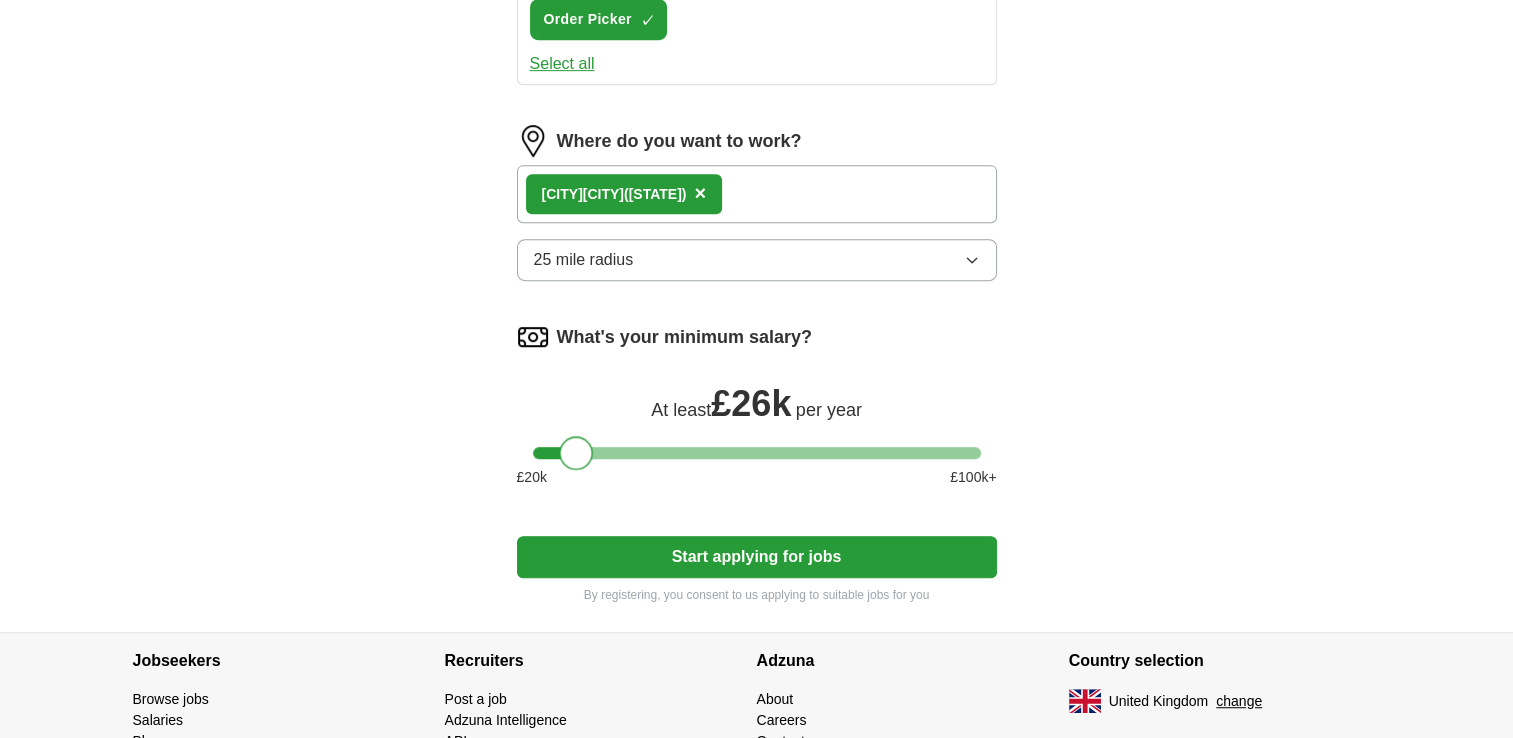 click at bounding box center [757, 453] 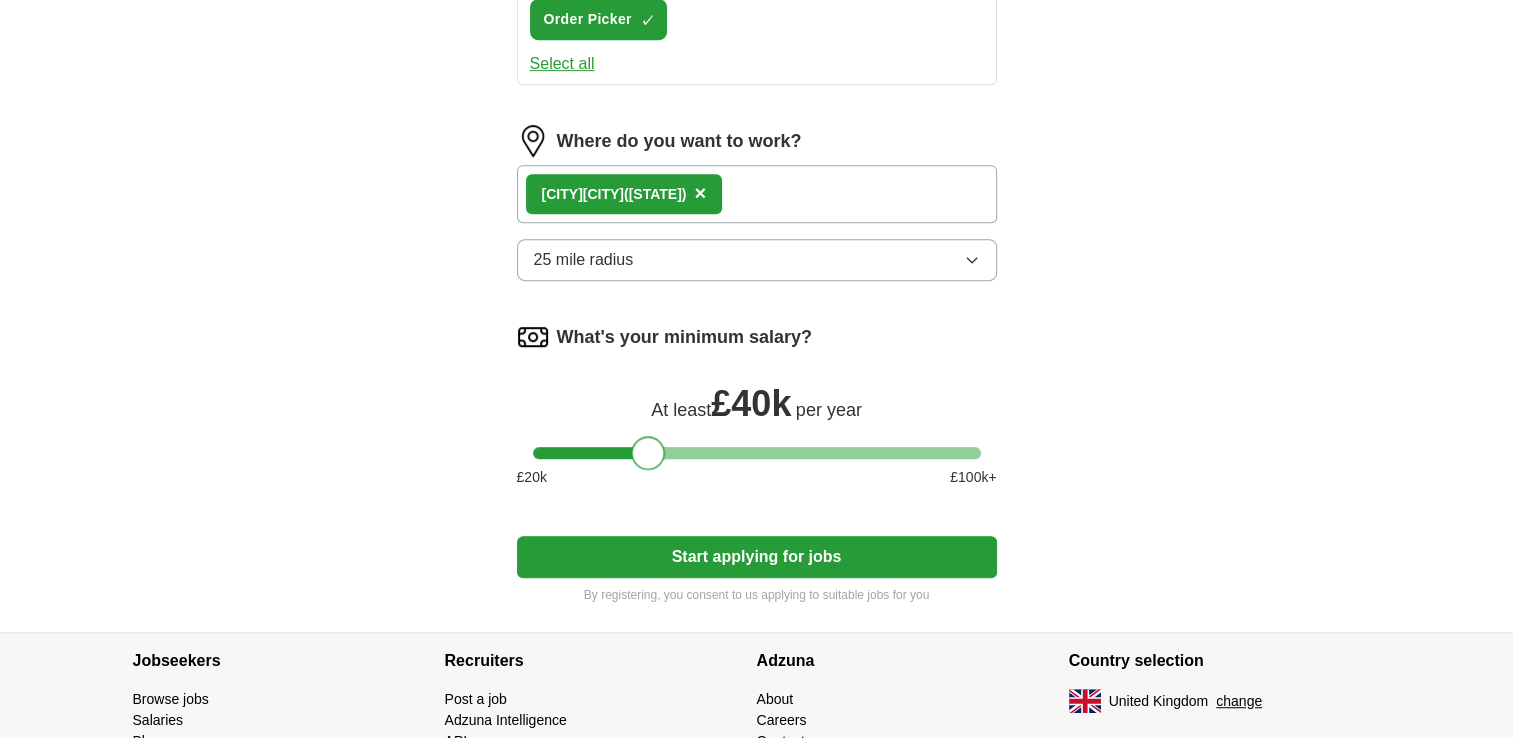 click at bounding box center [757, 453] 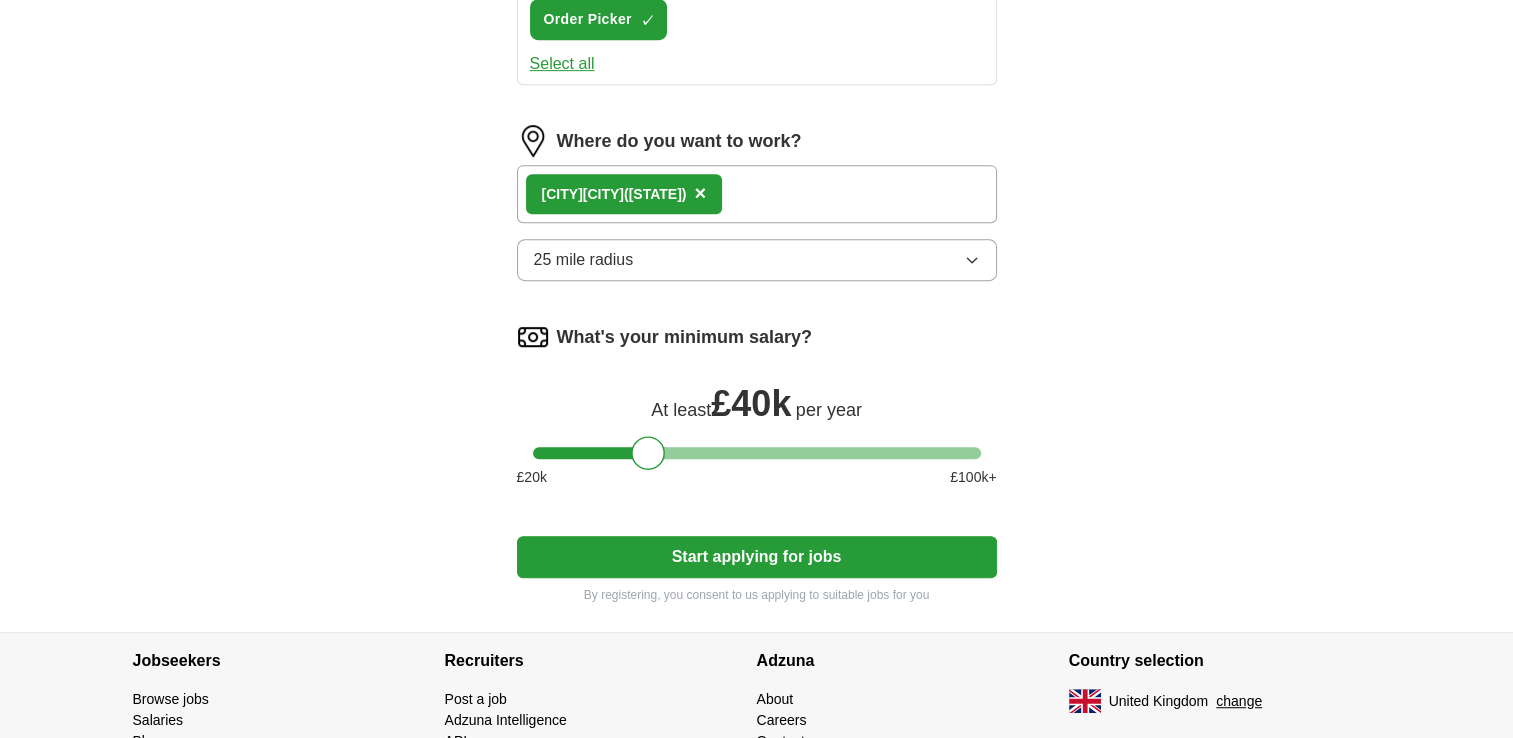 click on "What's your minimum salary? At least  £ 40k   per year £ 20 k £ 100 k+" at bounding box center [757, 412] 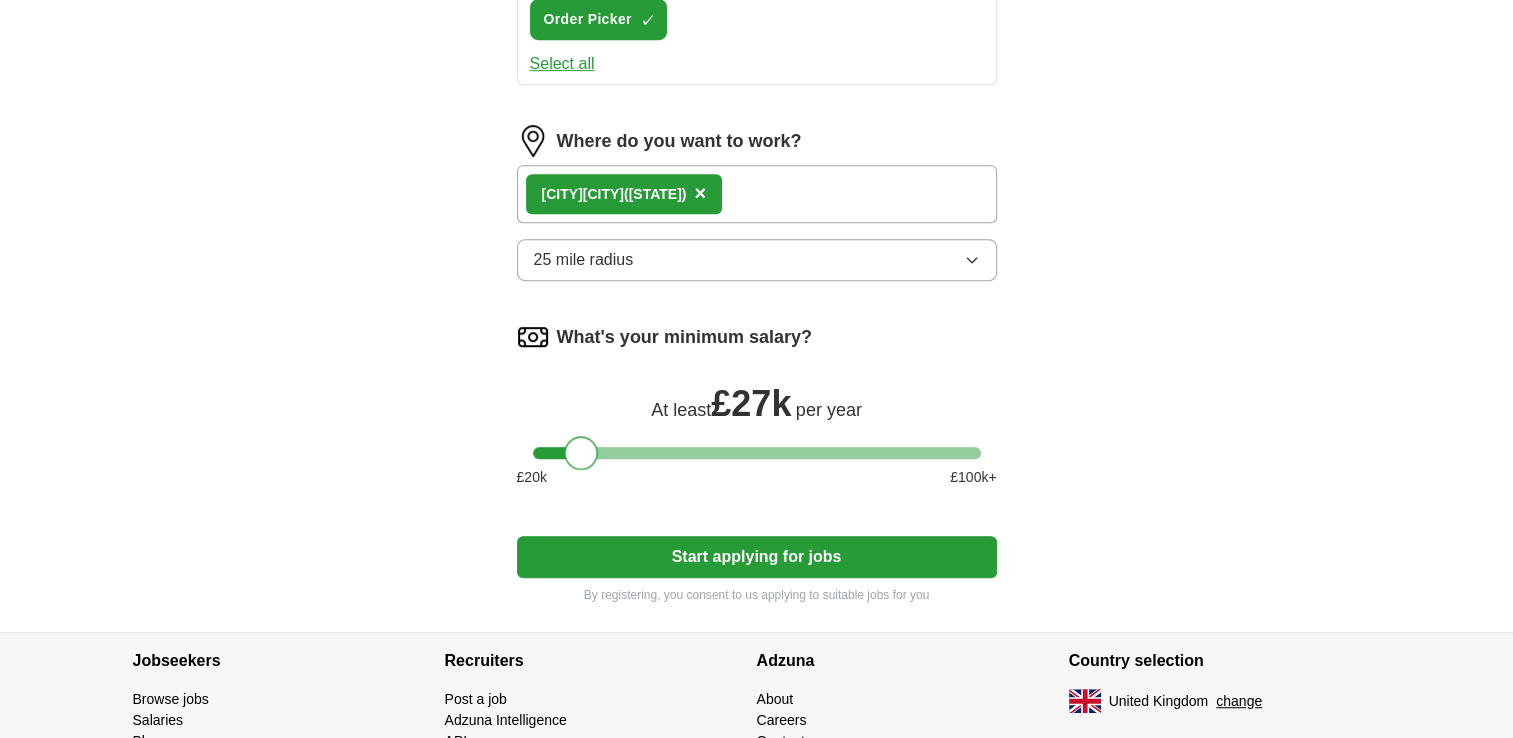 click at bounding box center [757, 453] 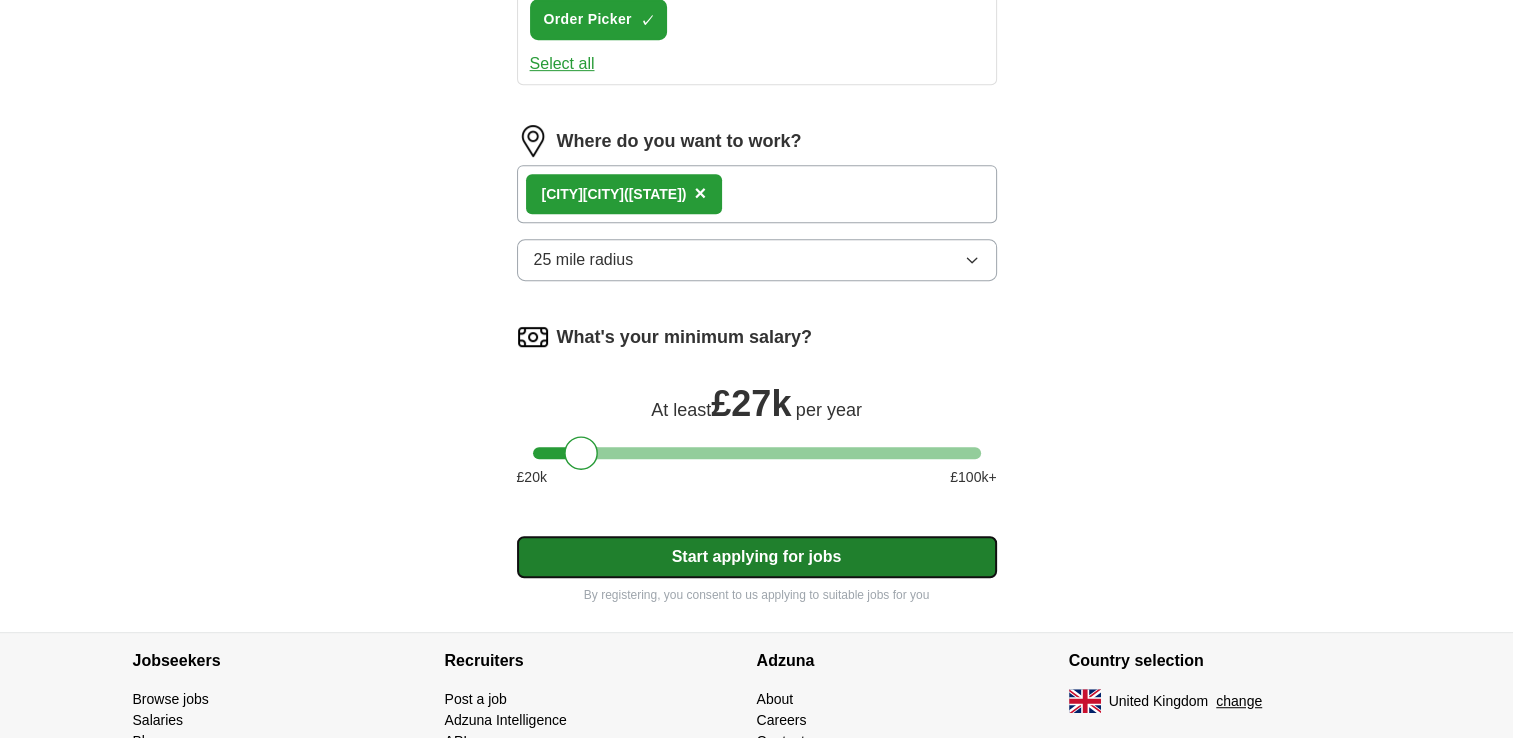 click on "Start applying for jobs" at bounding box center (757, 557) 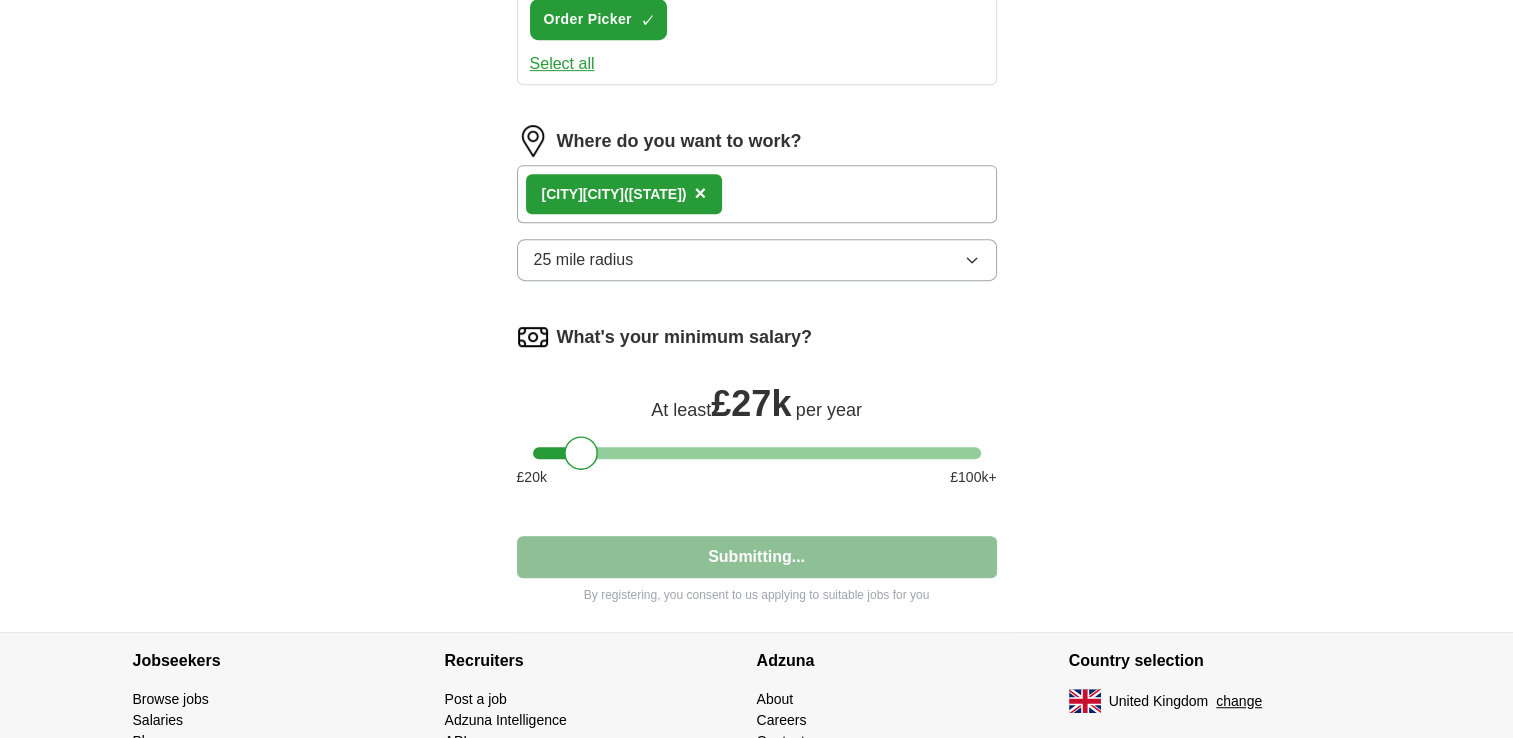 select on "**" 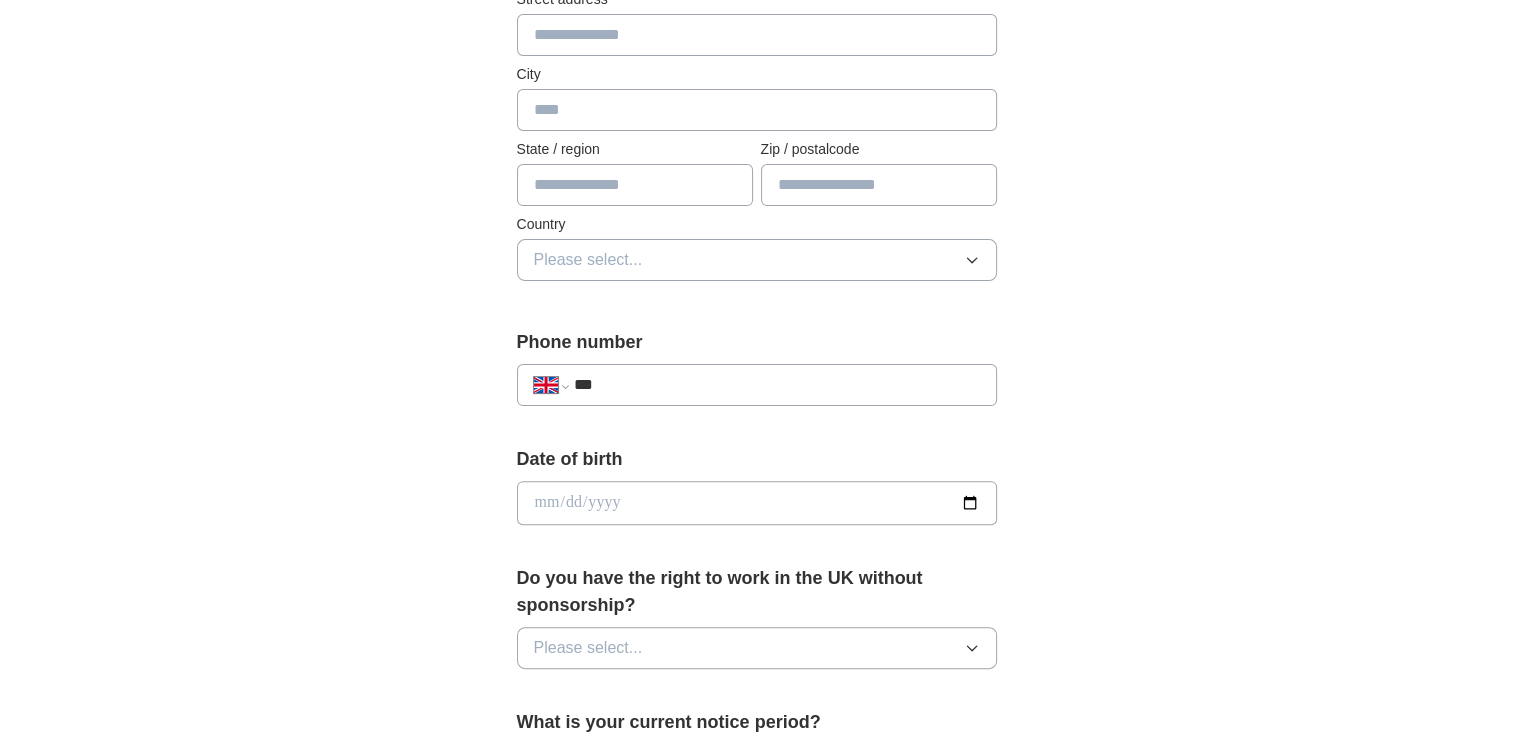 scroll, scrollTop: 392, scrollLeft: 0, axis: vertical 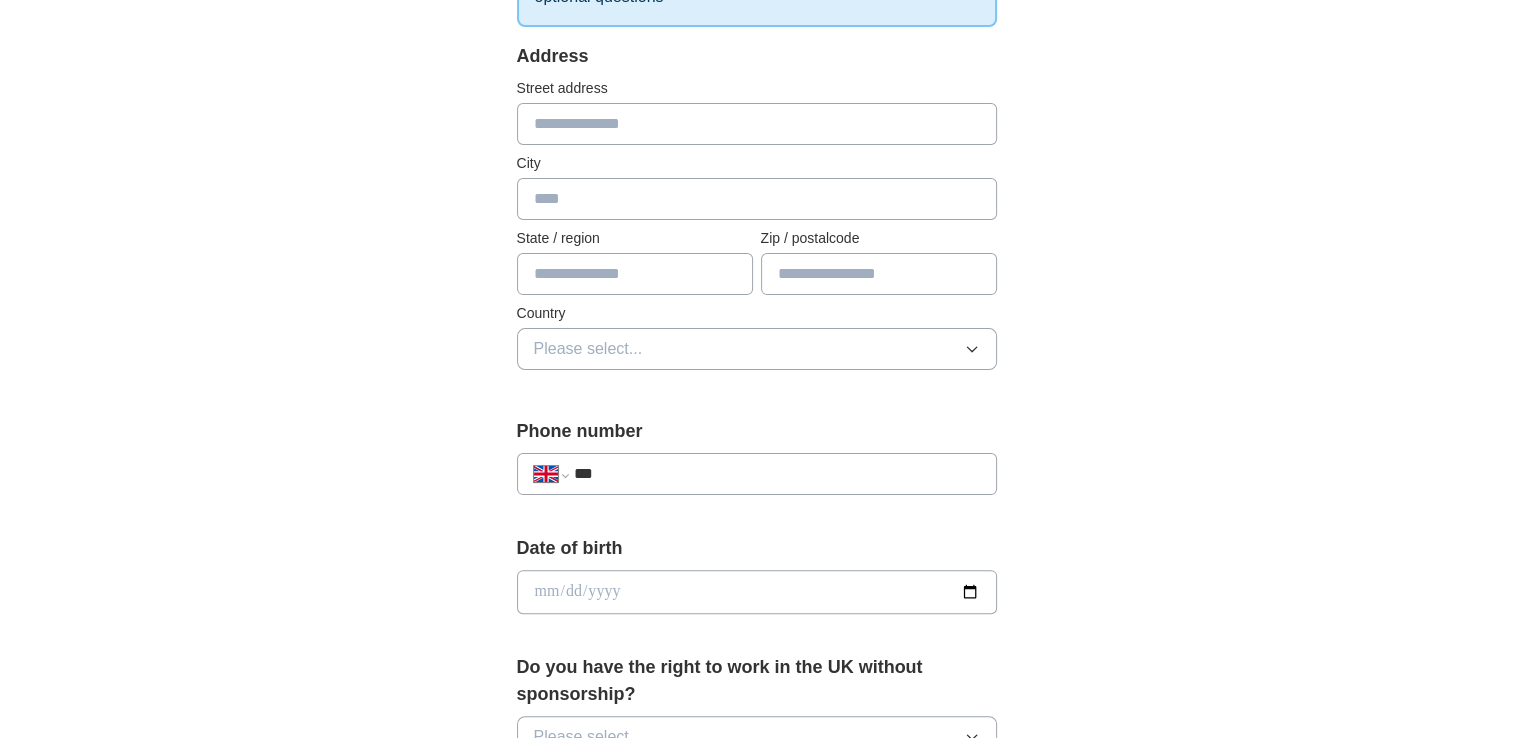 click at bounding box center [757, 124] 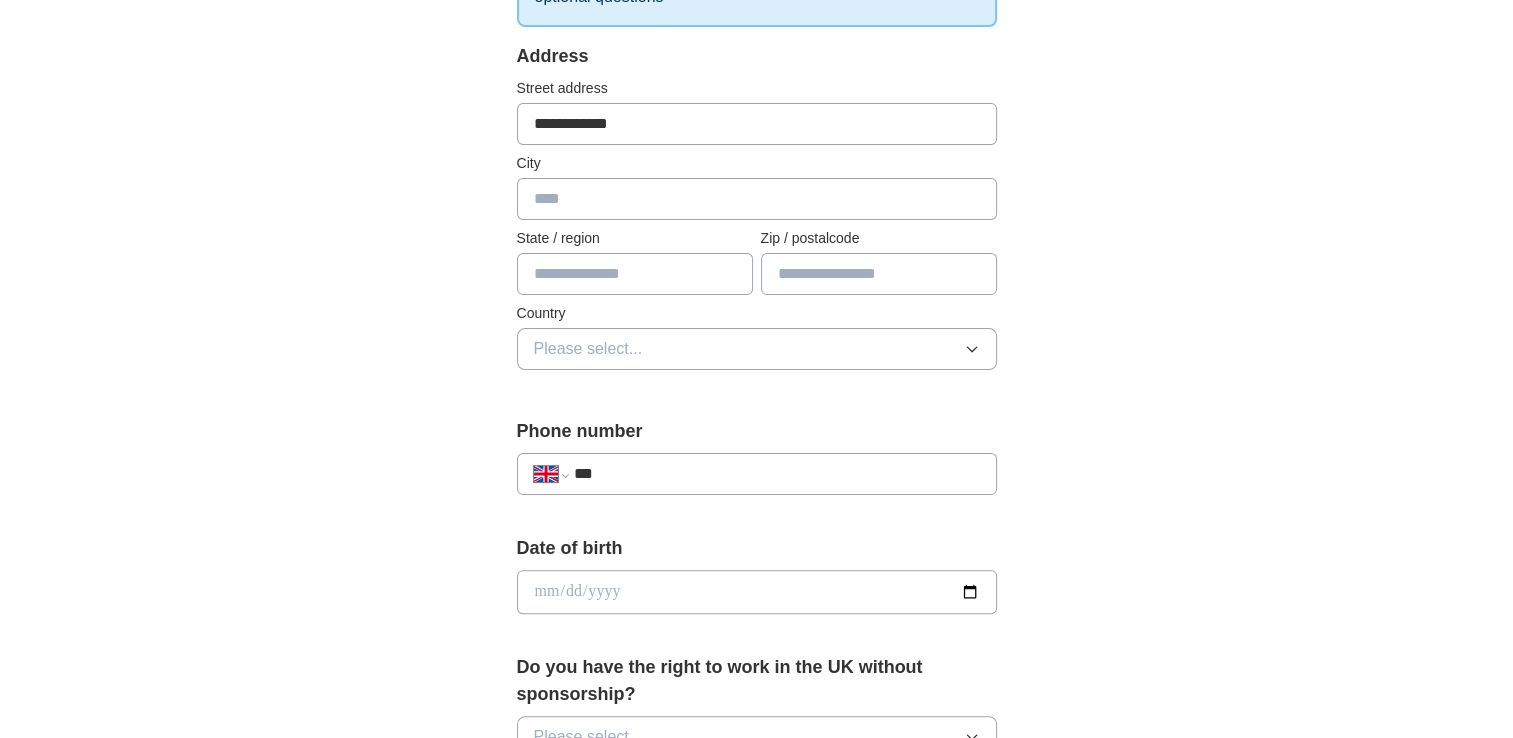 type on "**********" 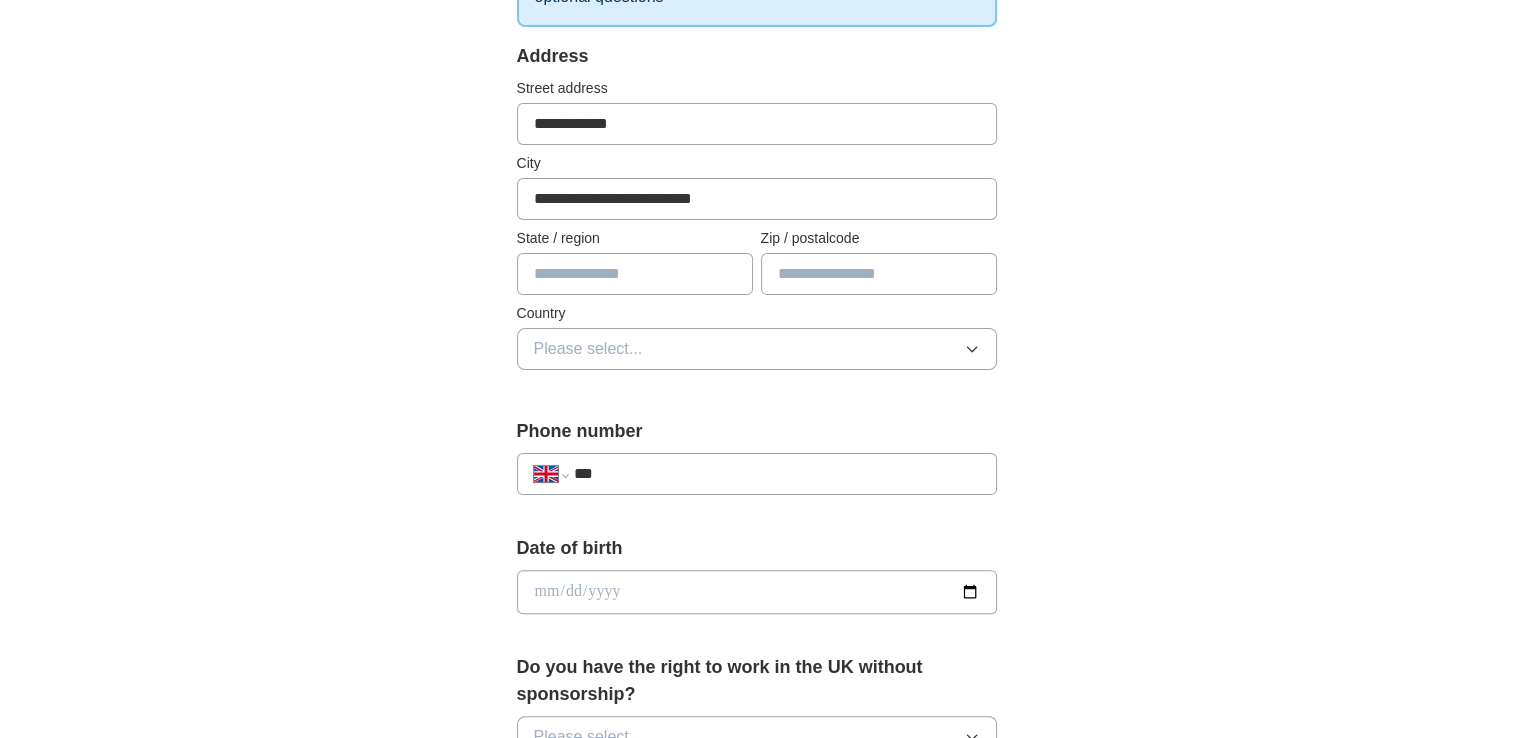 type on "**" 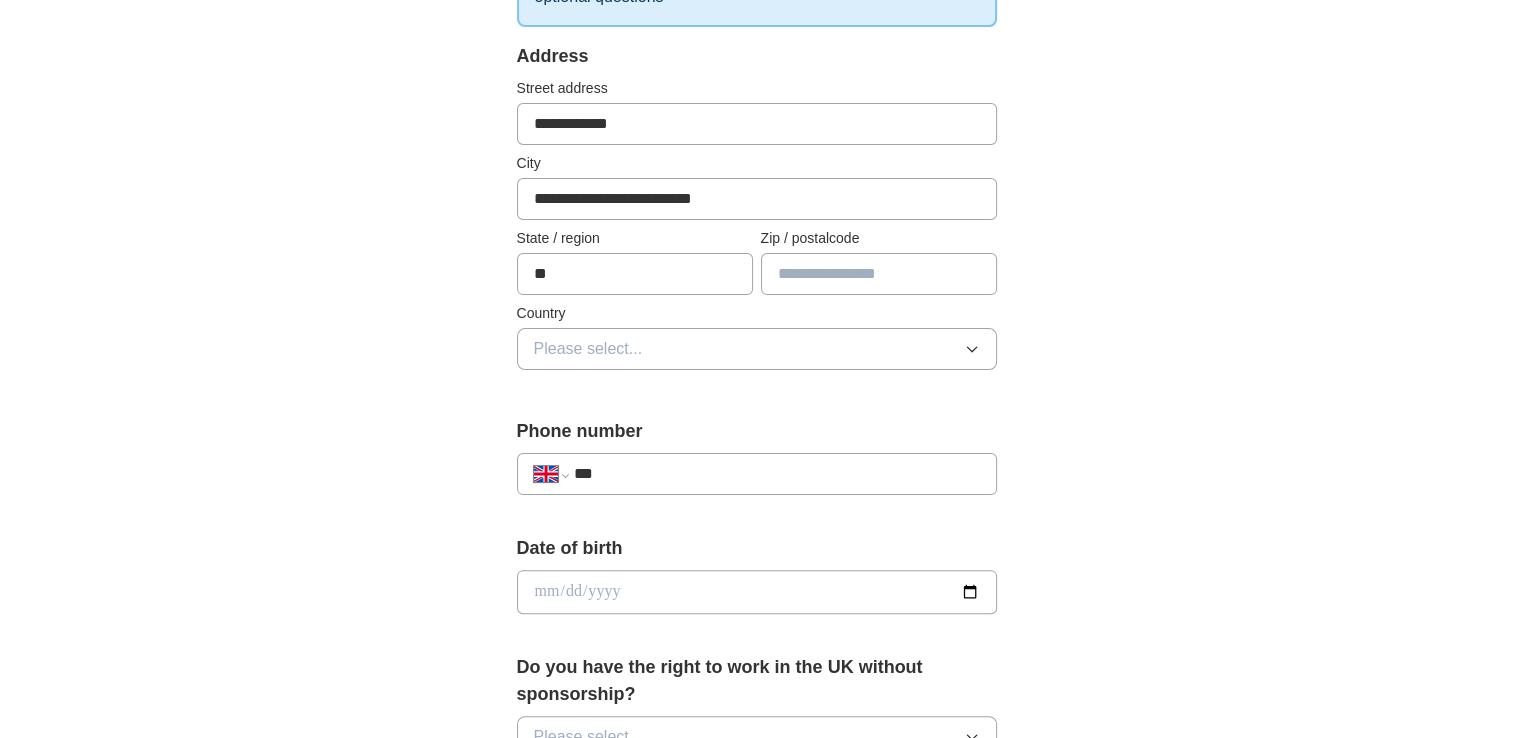 type on "*******" 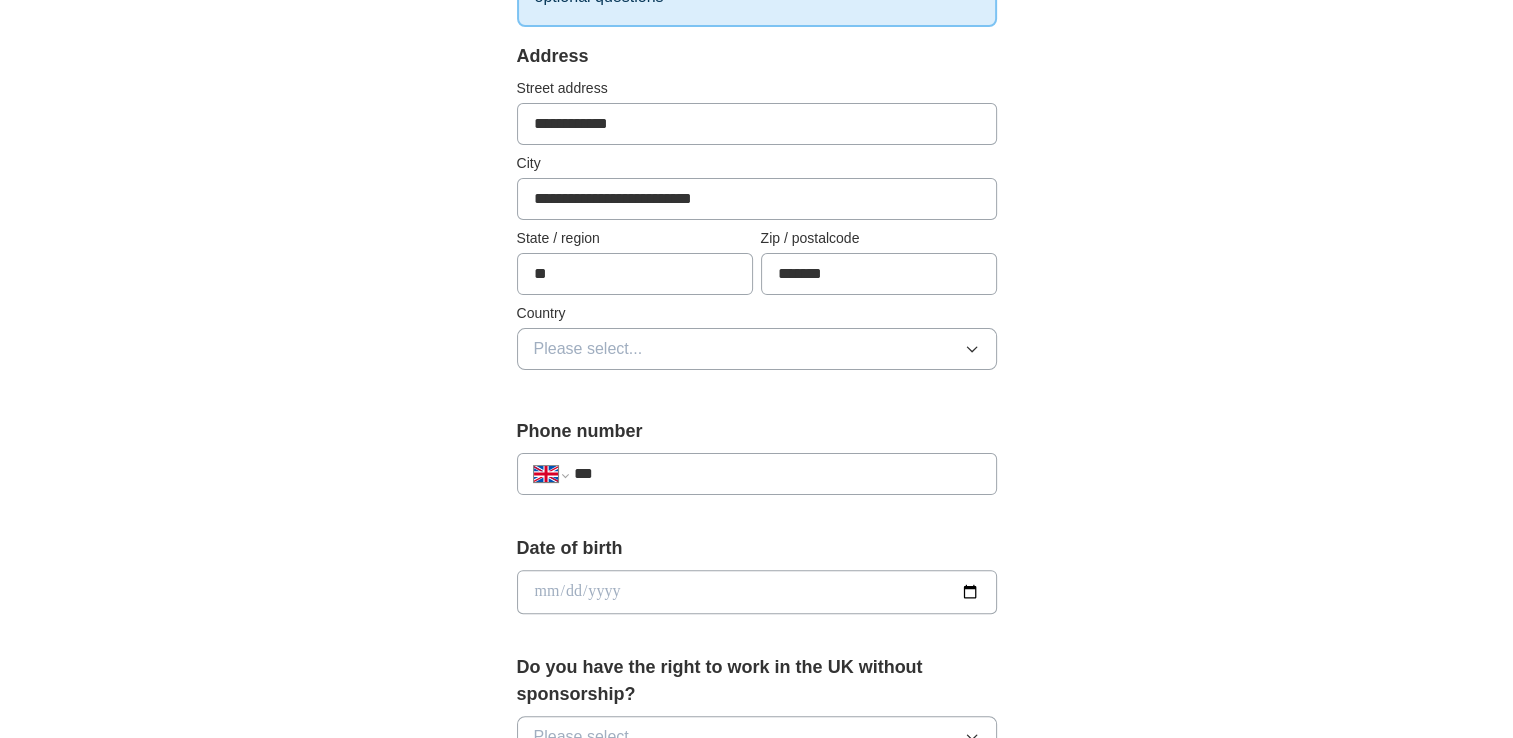 click on "**********" at bounding box center (757, 622) 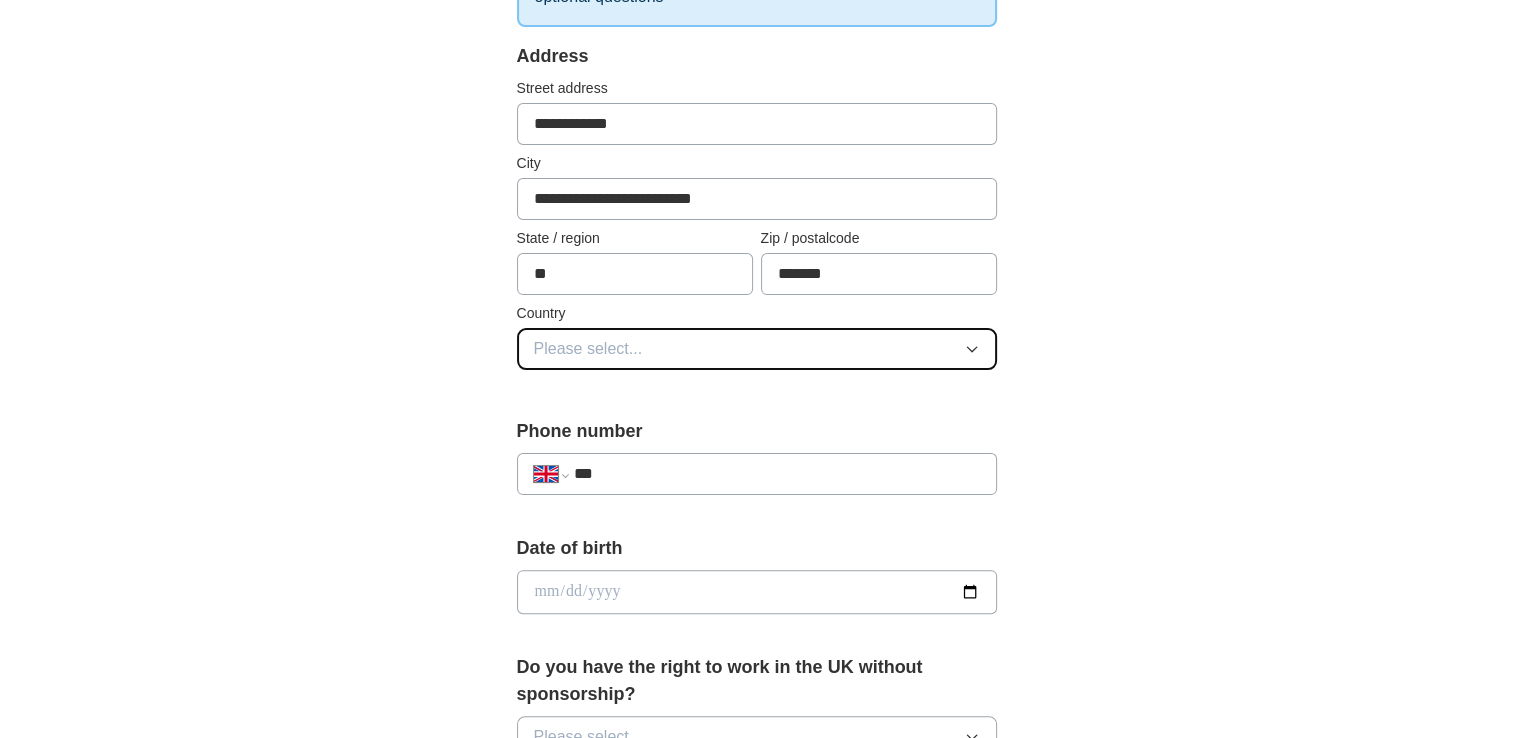 click 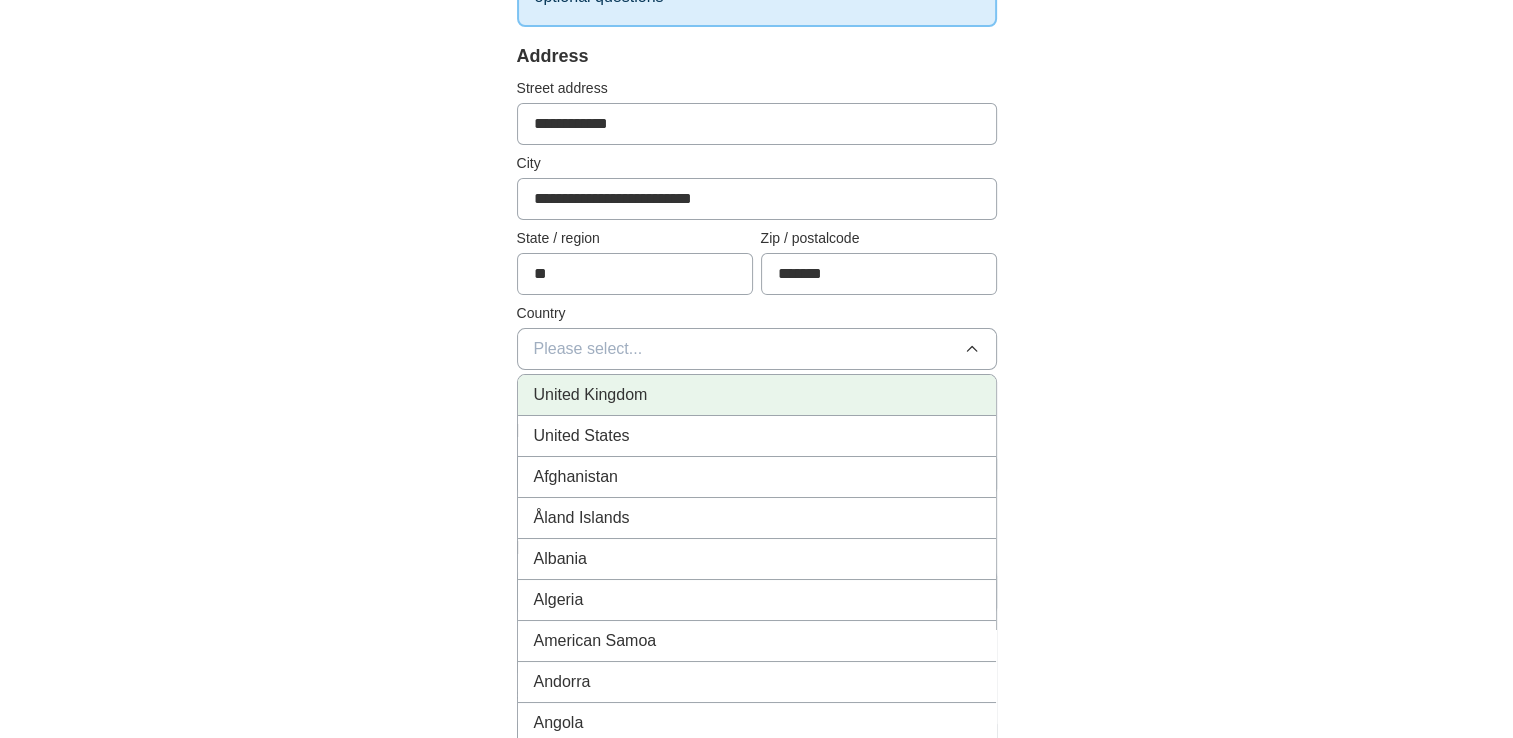 click on "United Kingdom" at bounding box center [757, 395] 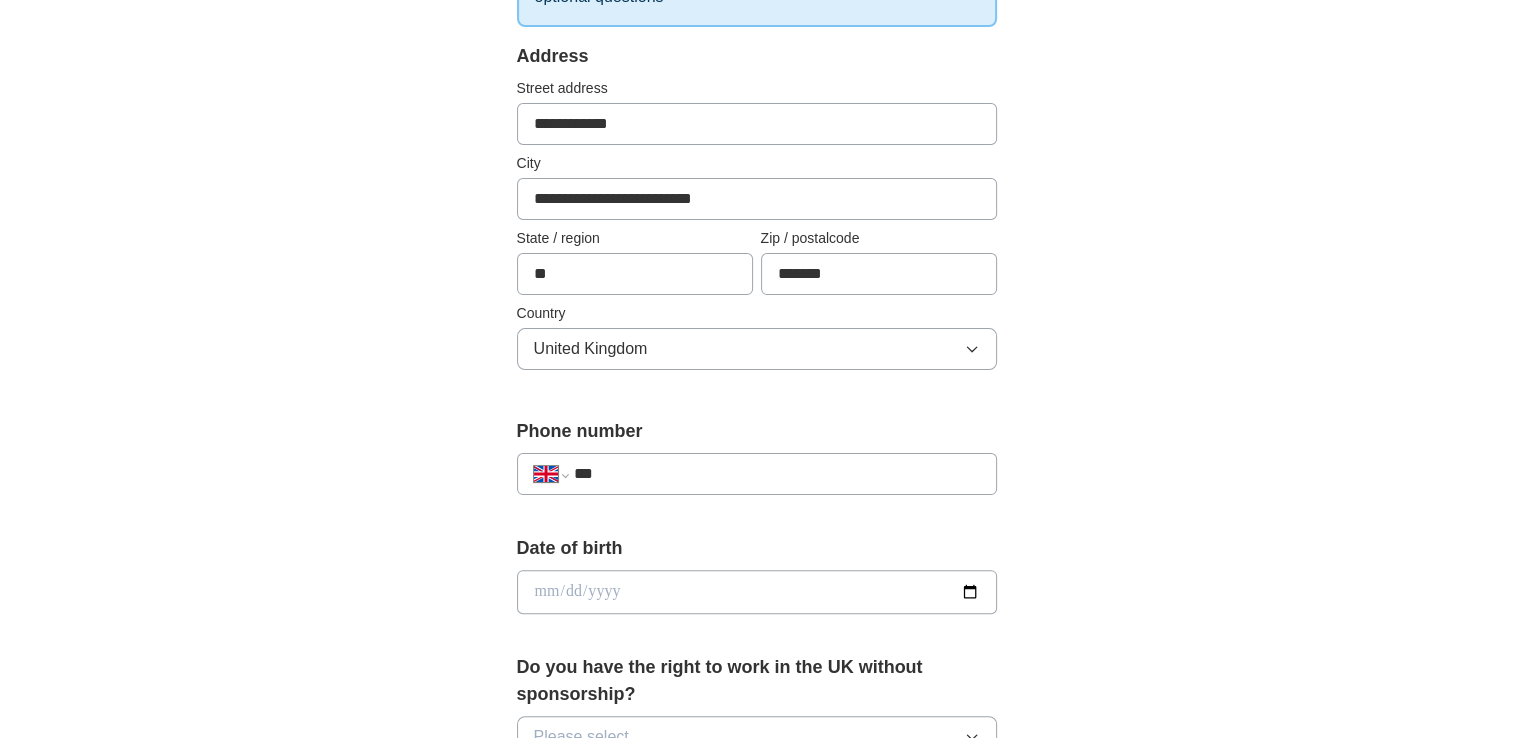 click on "***" at bounding box center [776, 474] 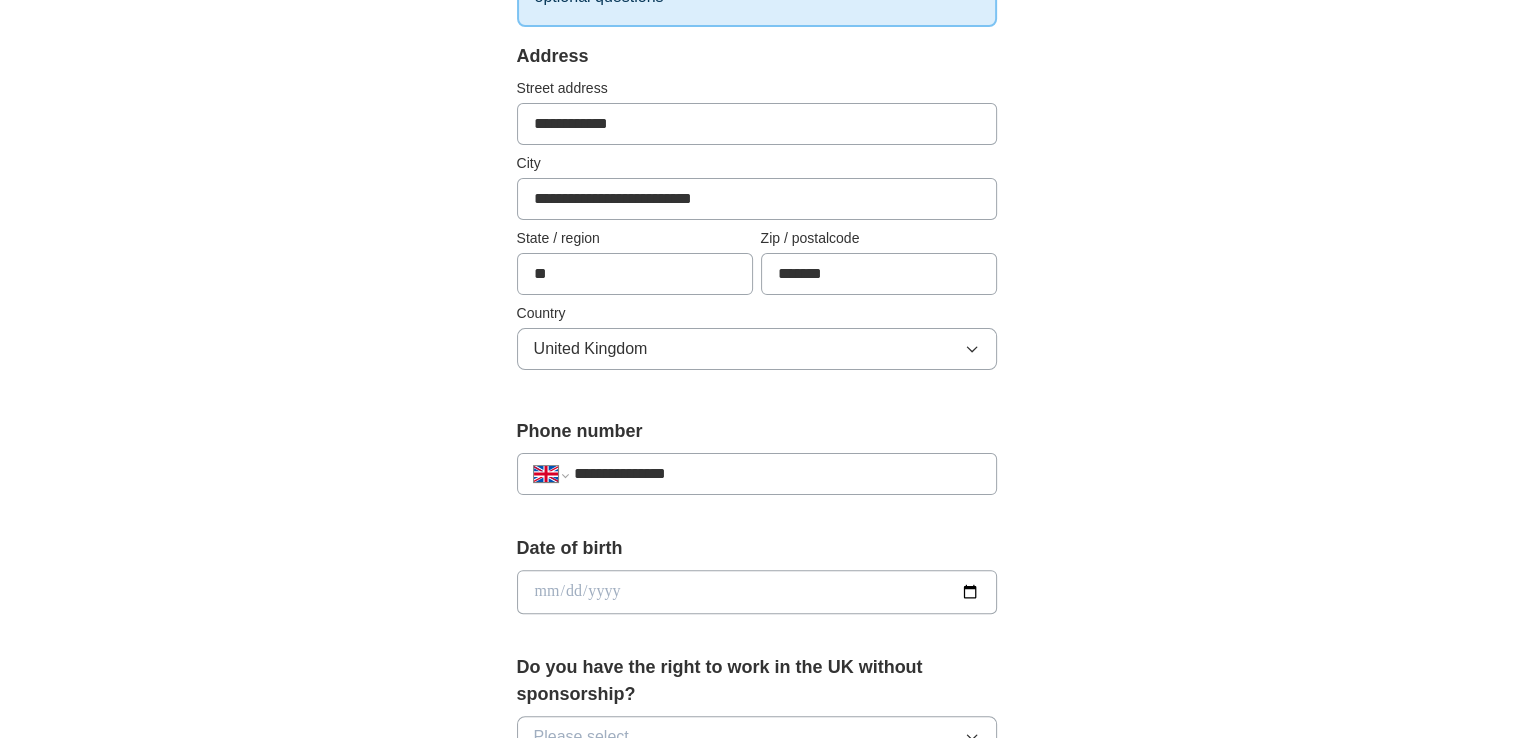 click on "**********" at bounding box center [757, 622] 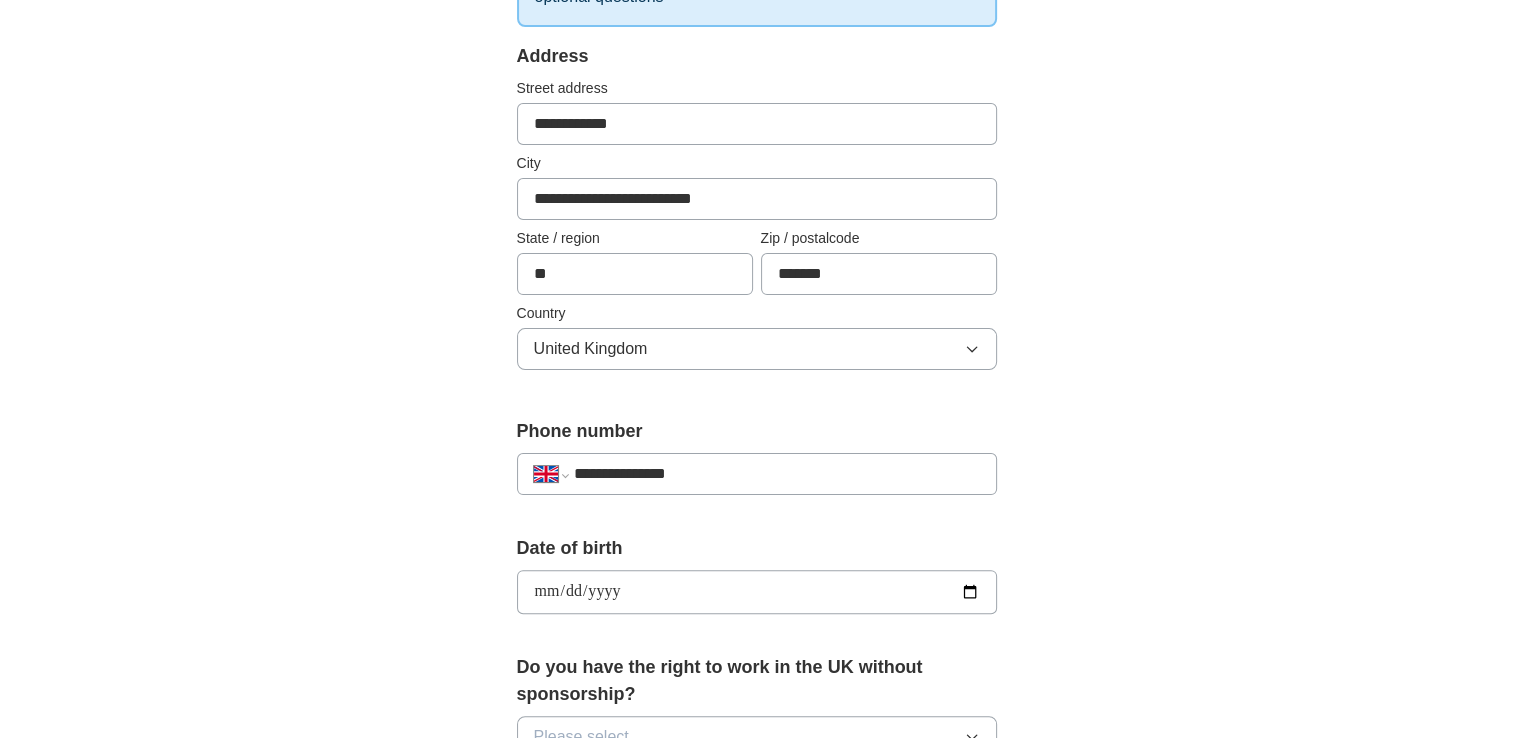 type on "**********" 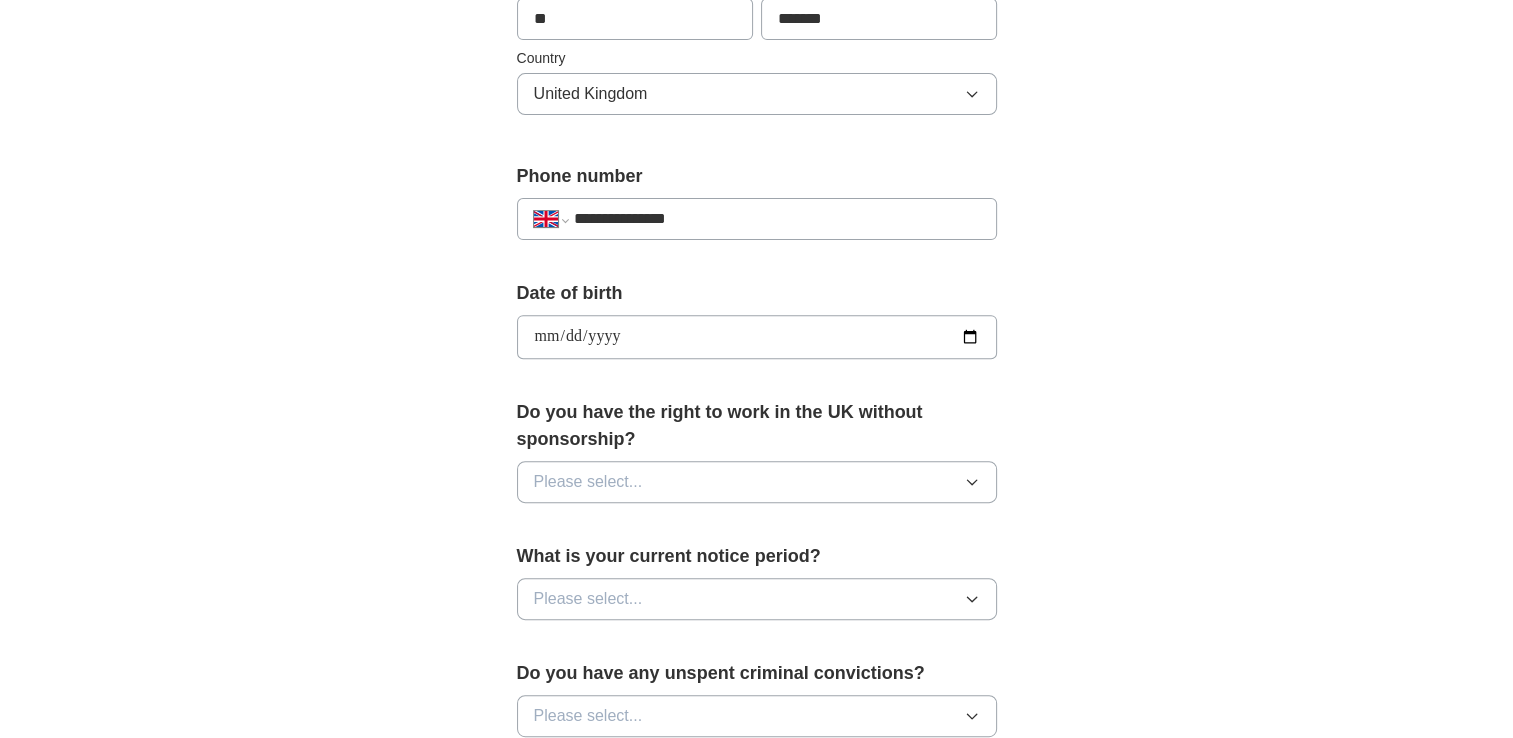 scroll, scrollTop: 712, scrollLeft: 0, axis: vertical 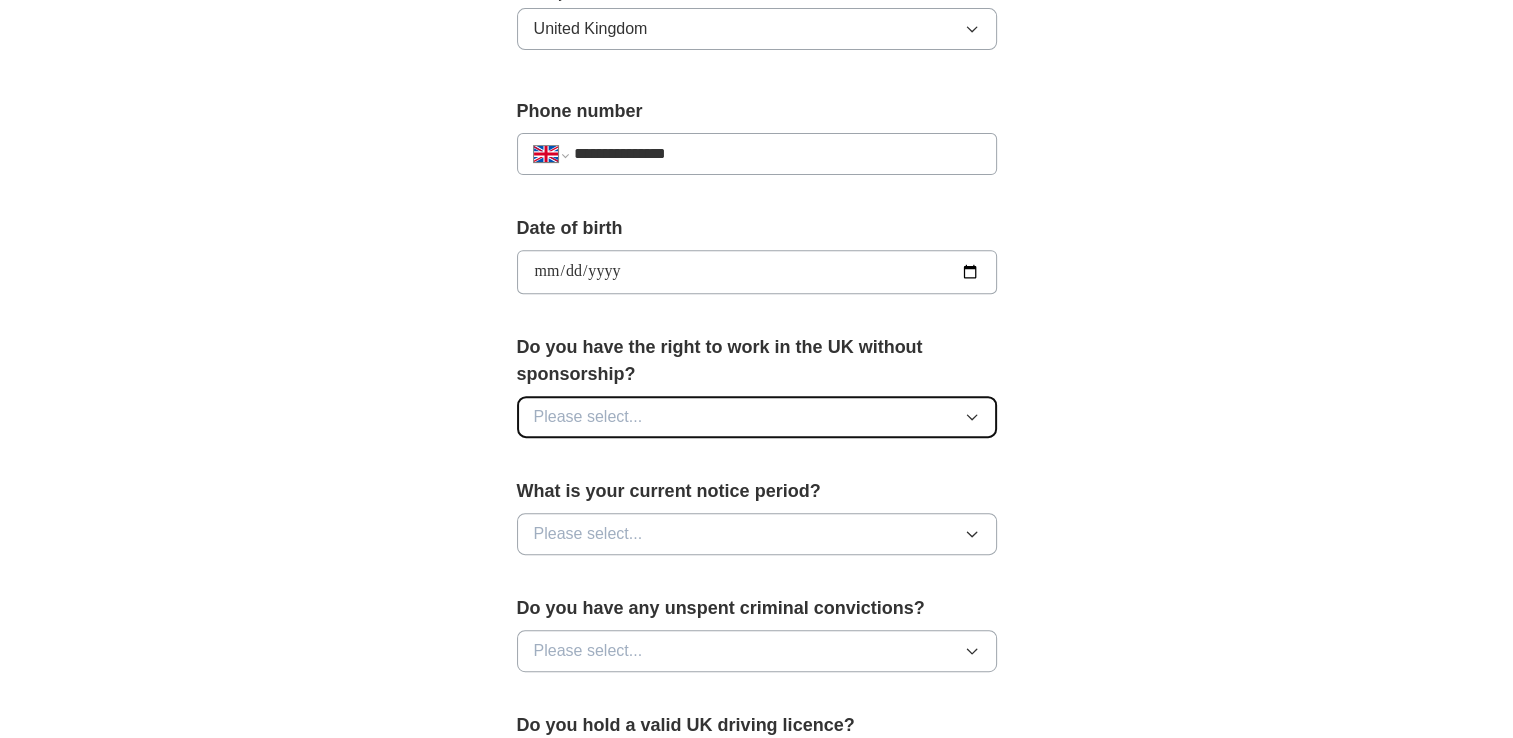click 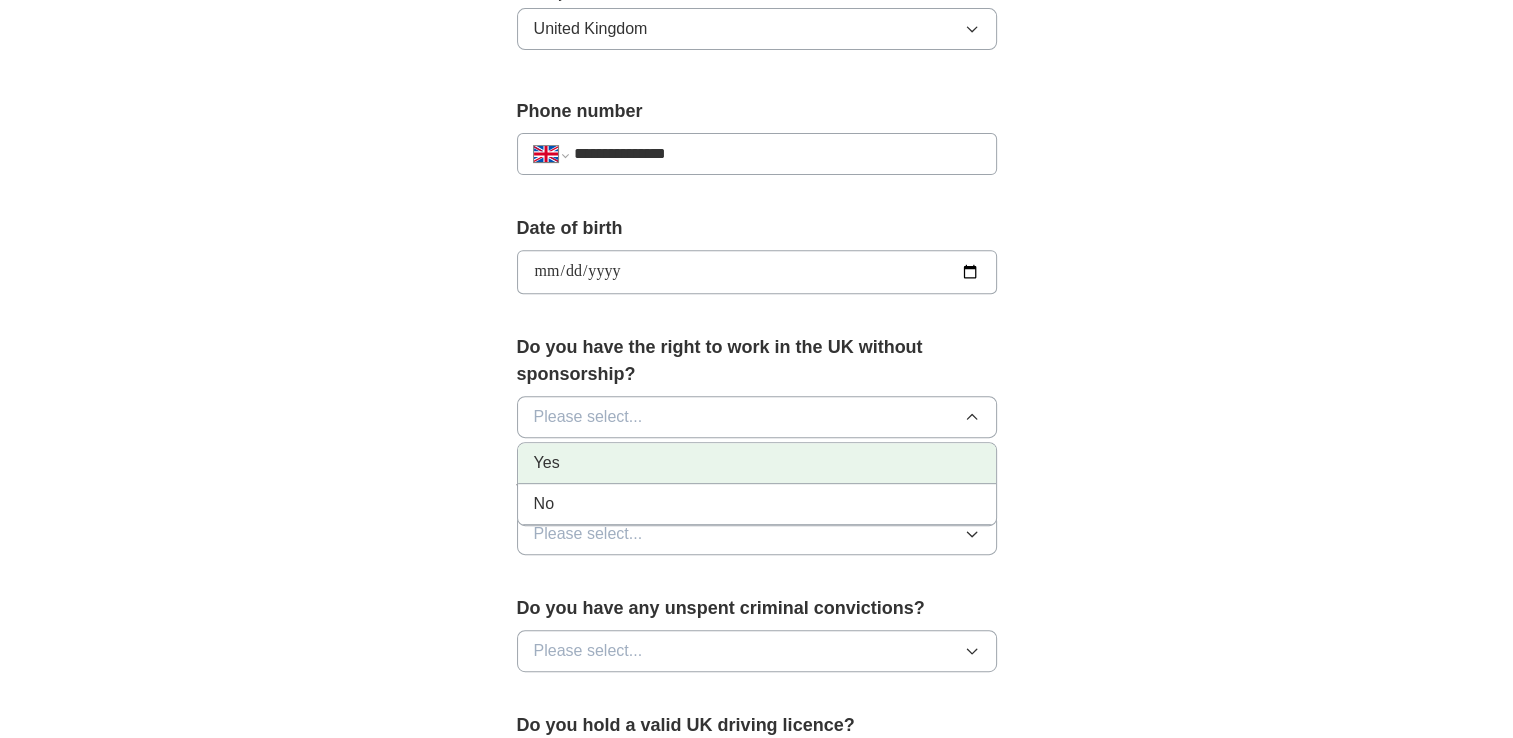 click on "Yes" at bounding box center [757, 463] 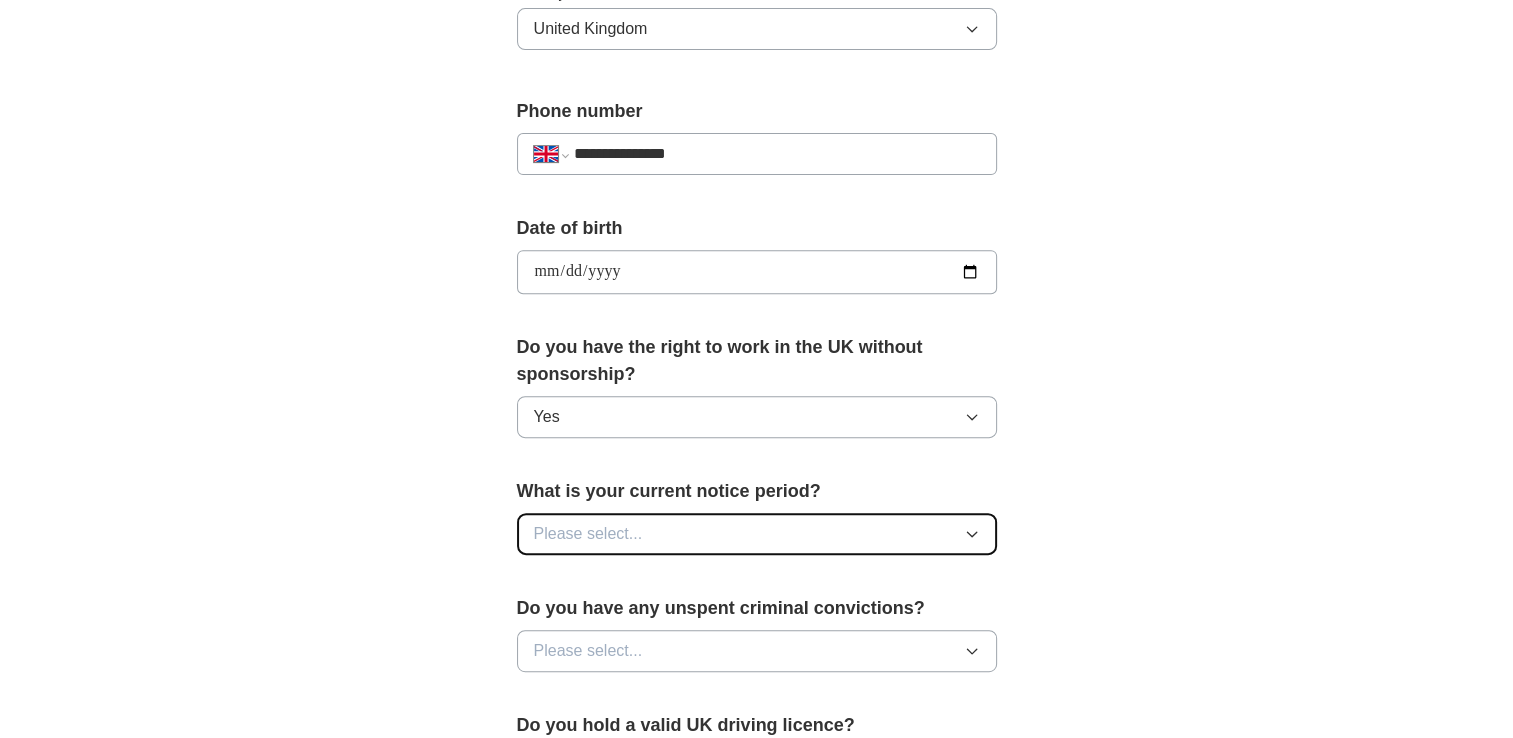 click 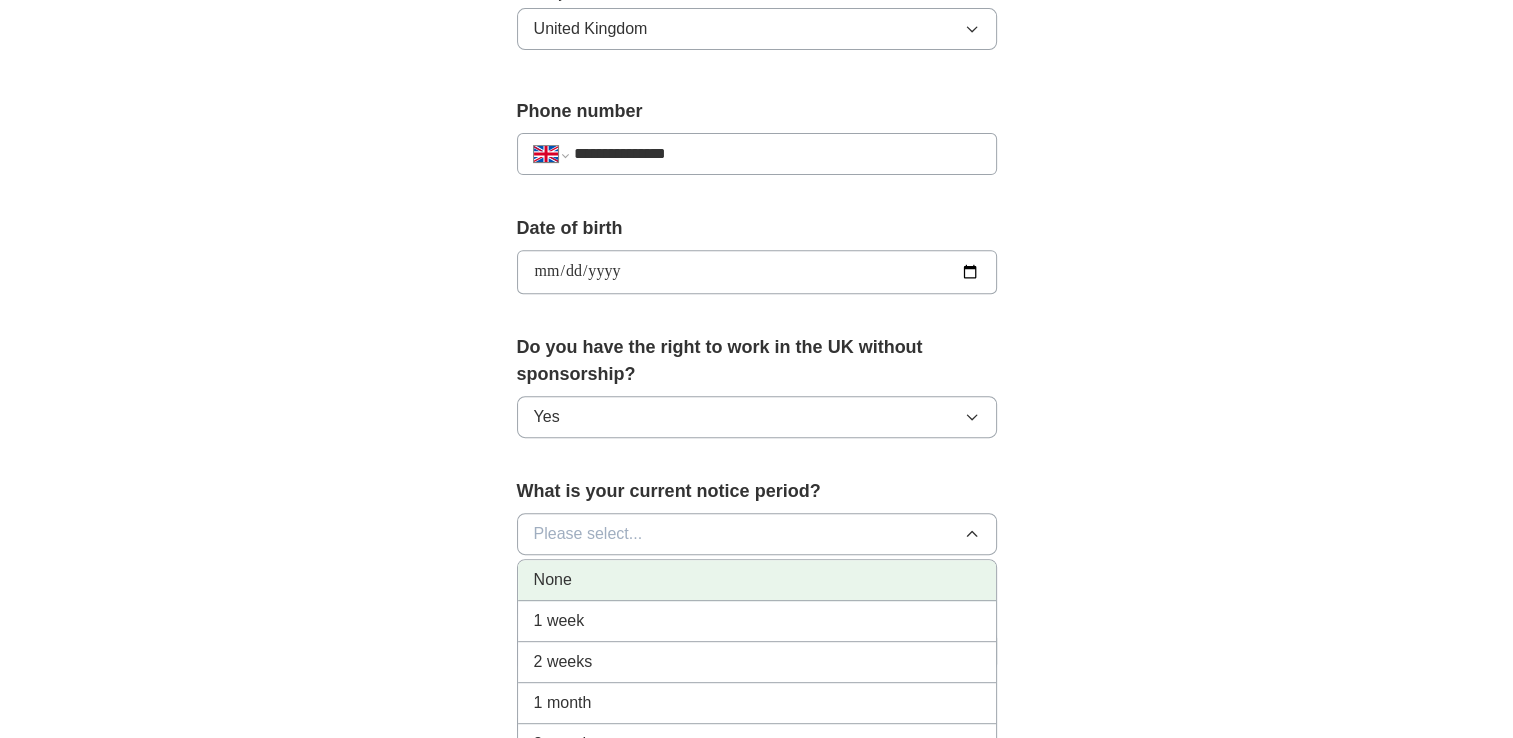 click on "None" at bounding box center [757, 580] 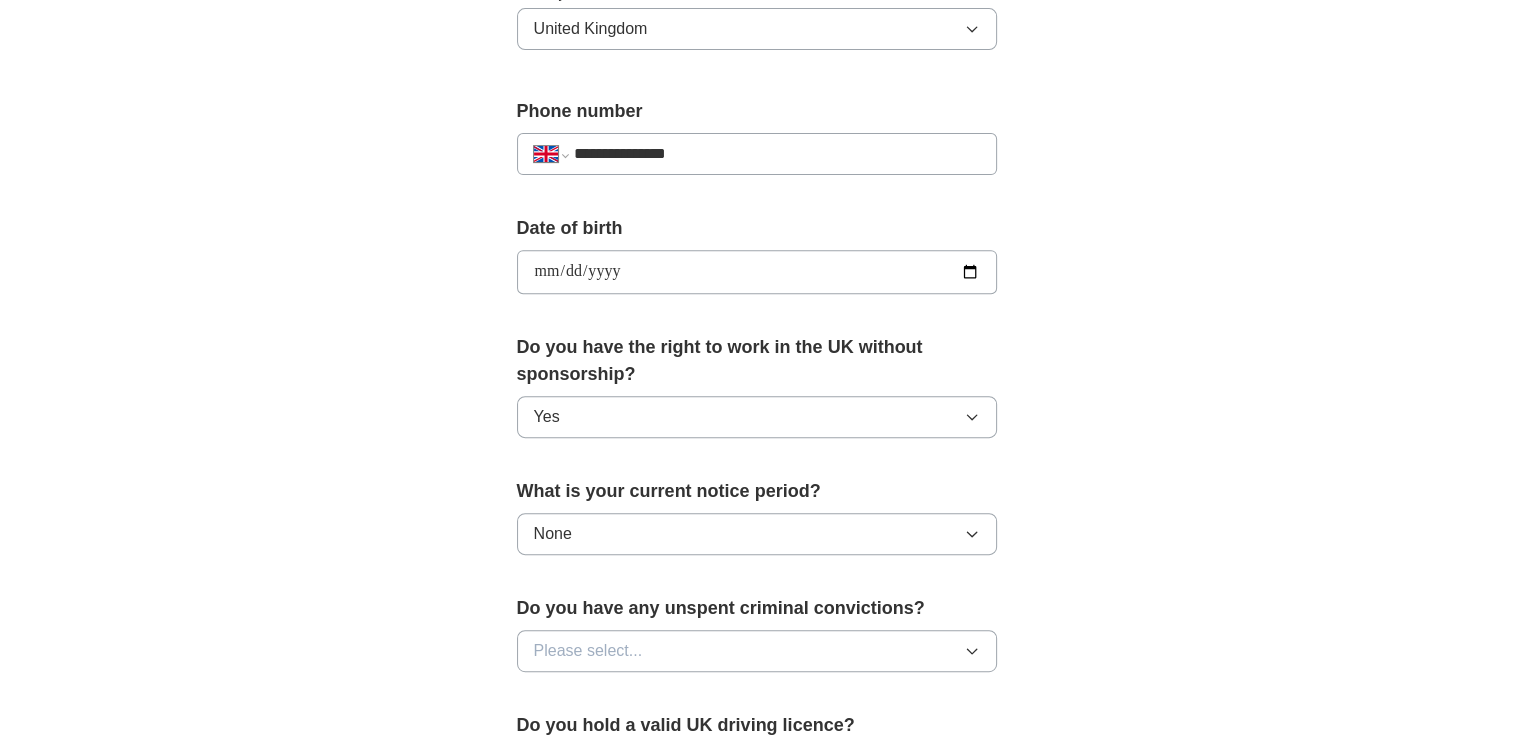 click on "**********" at bounding box center [757, 246] 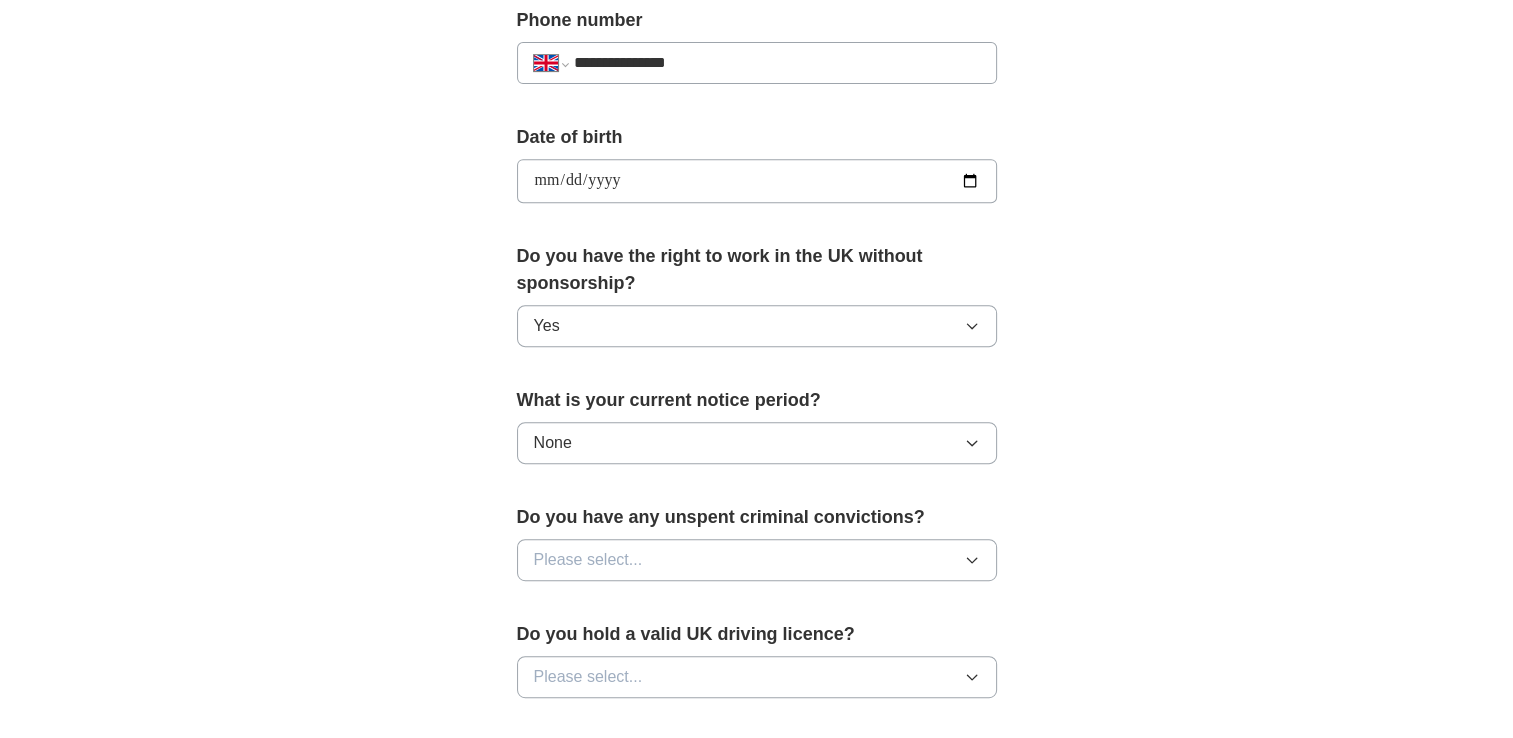 scroll, scrollTop: 872, scrollLeft: 0, axis: vertical 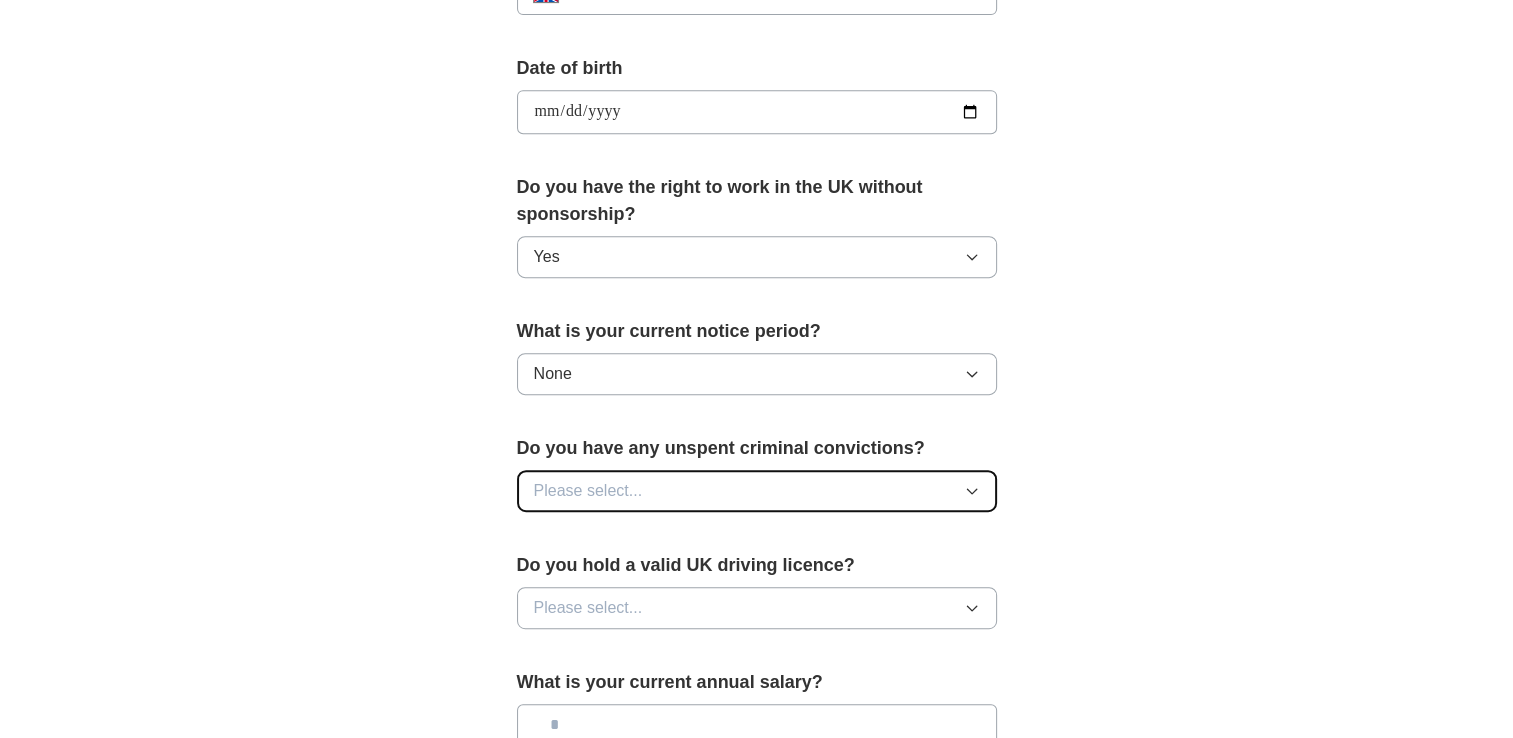 click on "Please select..." at bounding box center (757, 491) 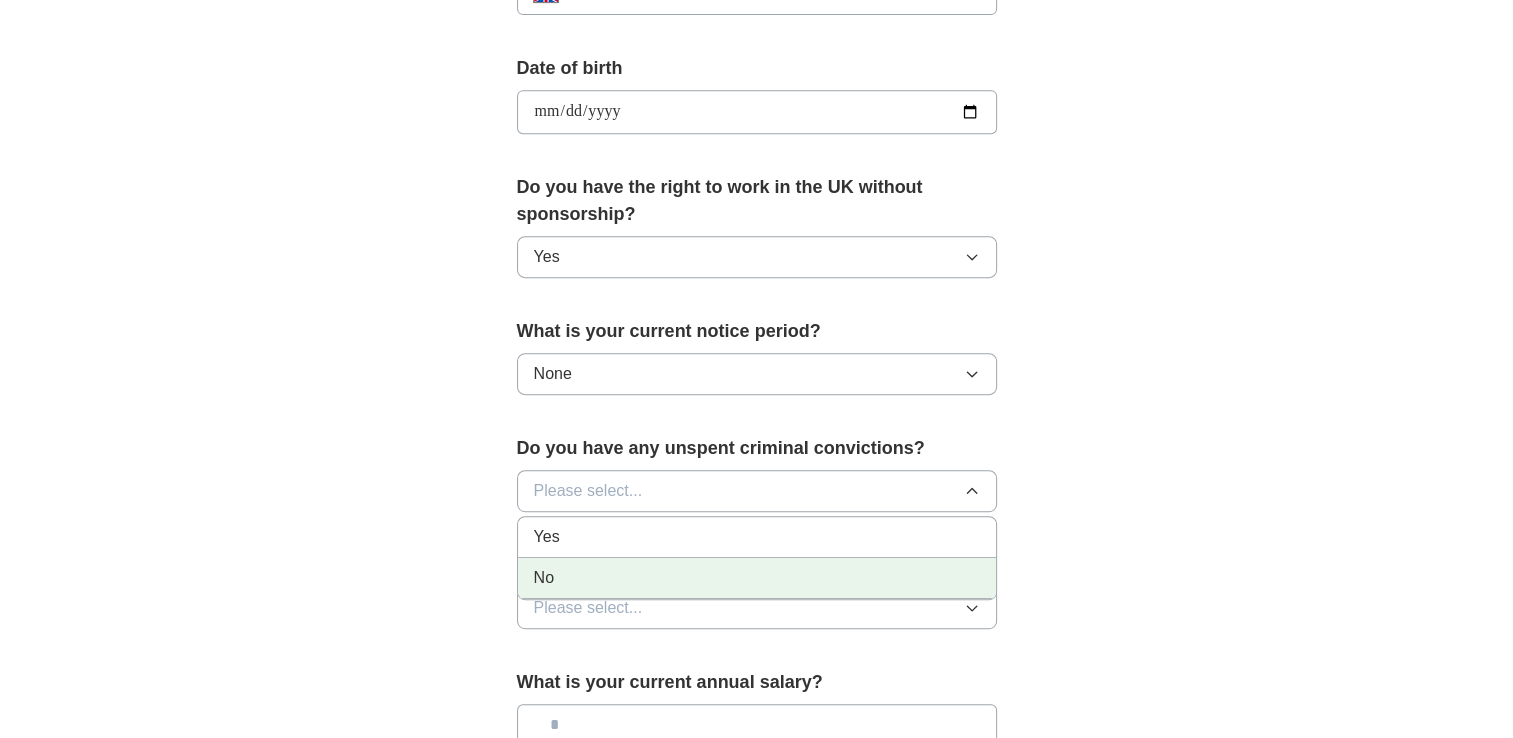 click on "No" at bounding box center (757, 578) 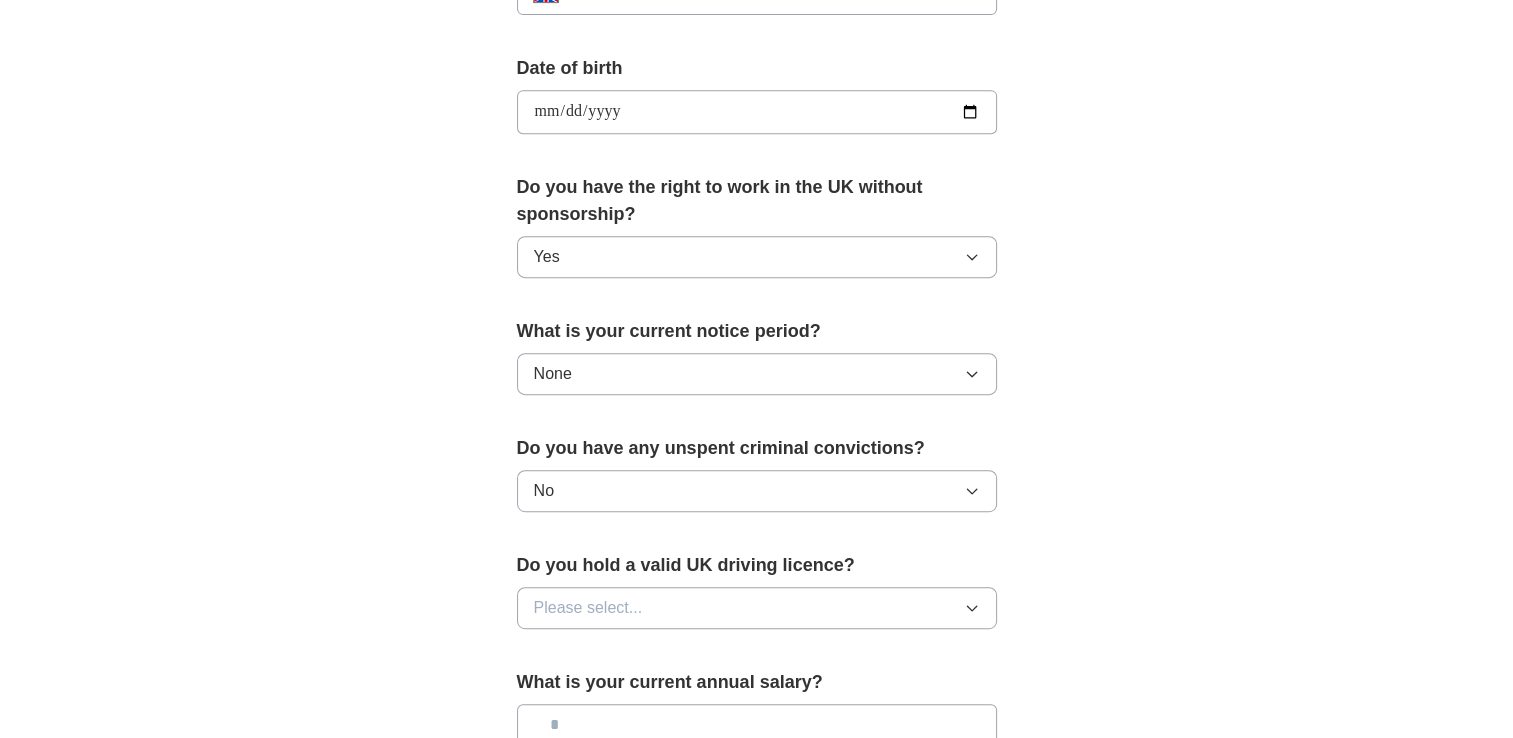 click on "**********" at bounding box center (757, 86) 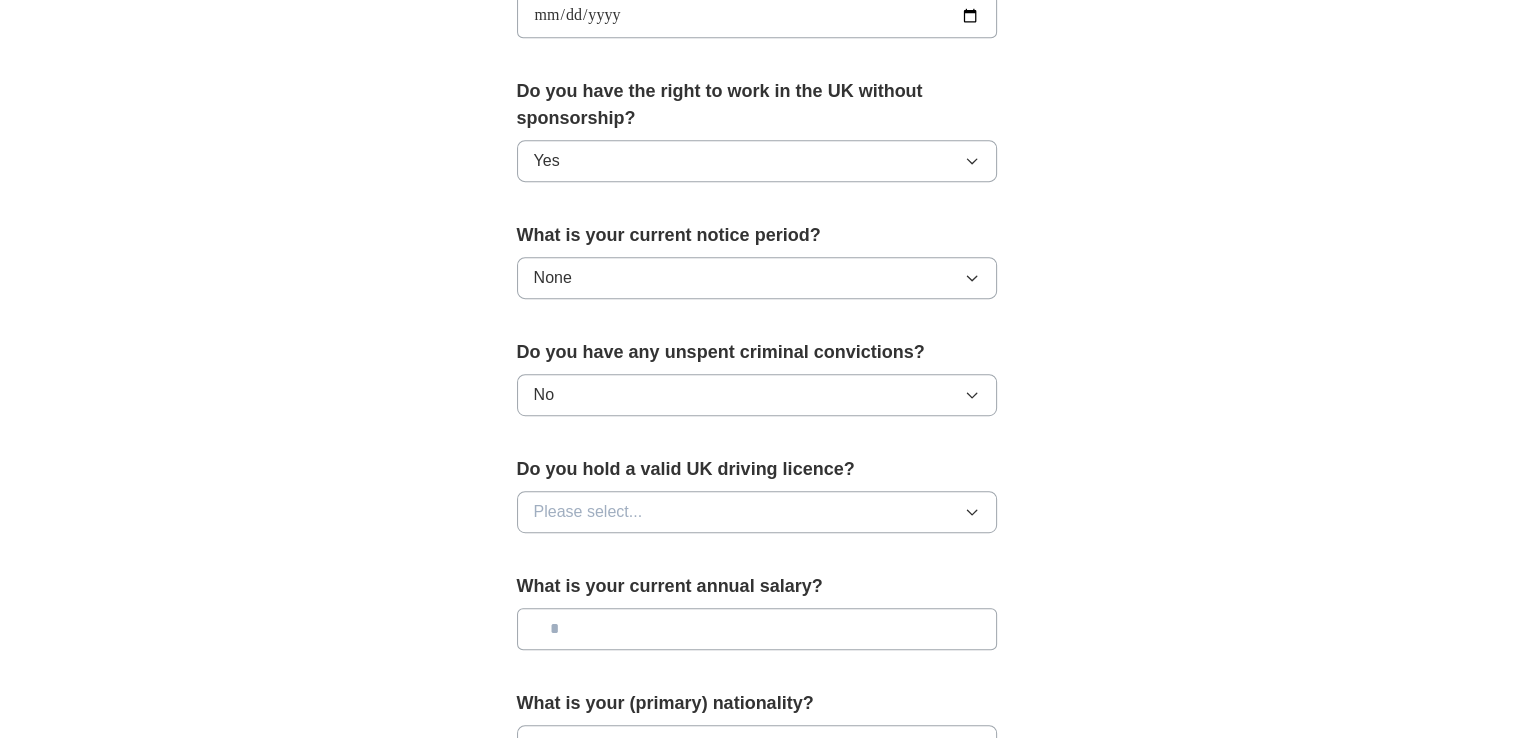 scroll, scrollTop: 1032, scrollLeft: 0, axis: vertical 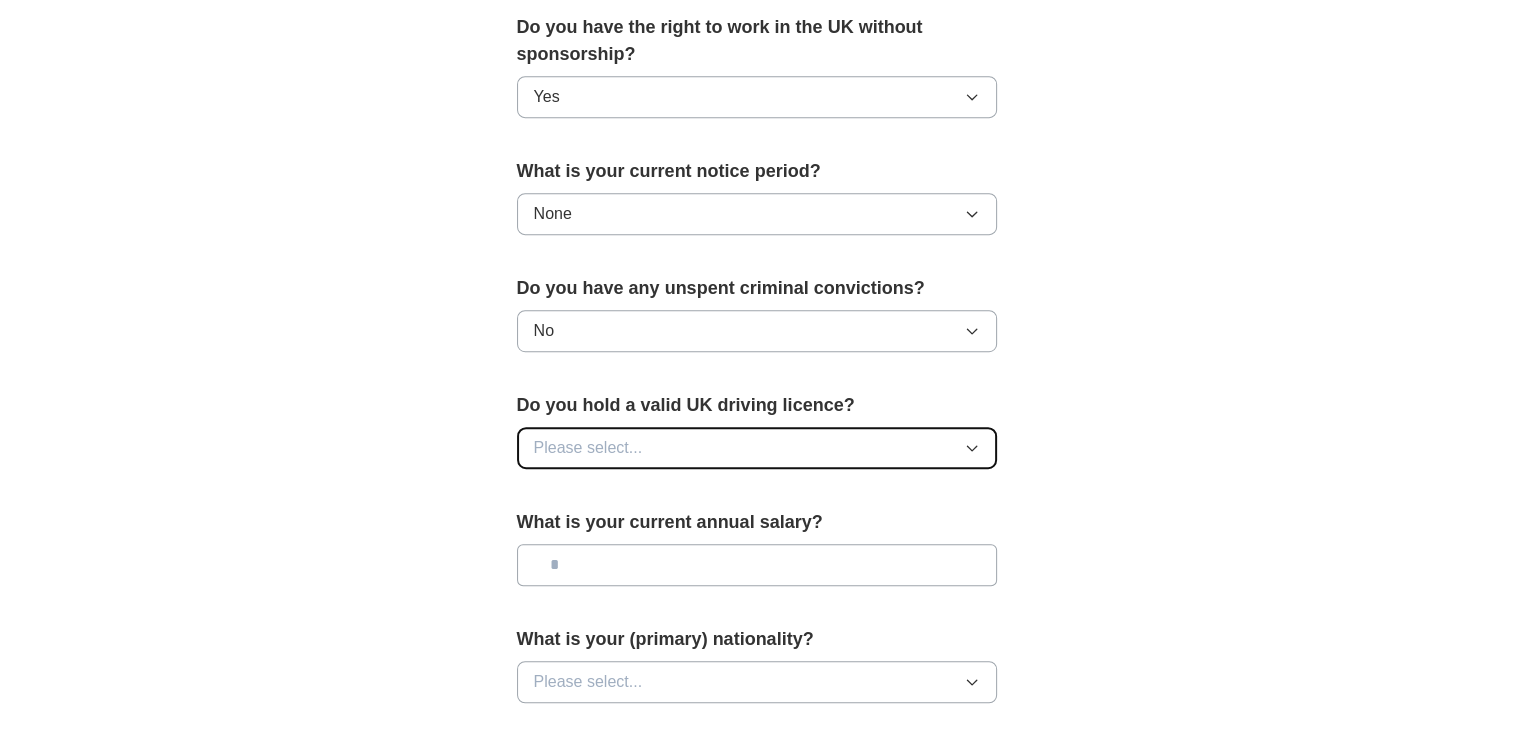 click on "Please select..." at bounding box center (588, 448) 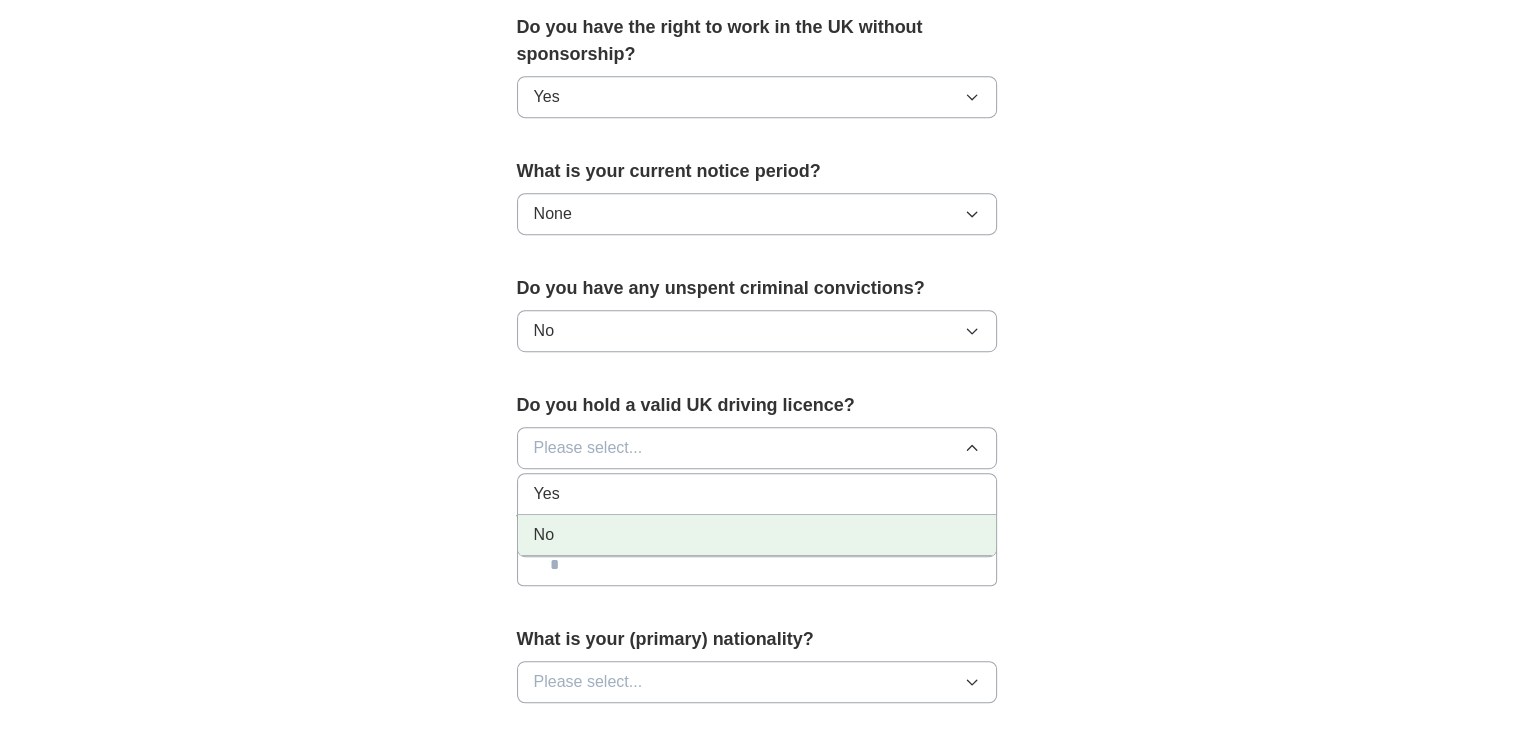 click on "No" at bounding box center [757, 535] 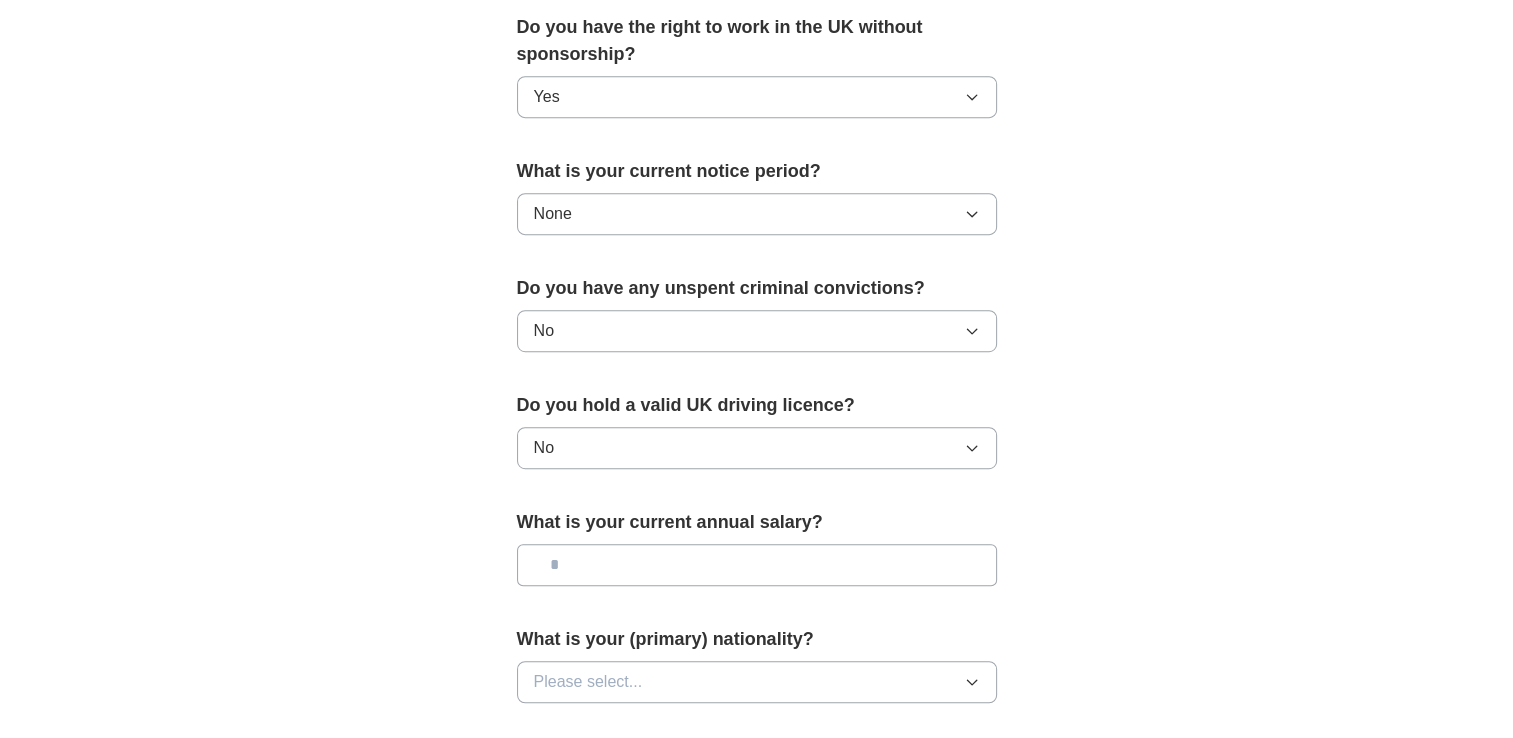 click on "**********" at bounding box center (757, -18) 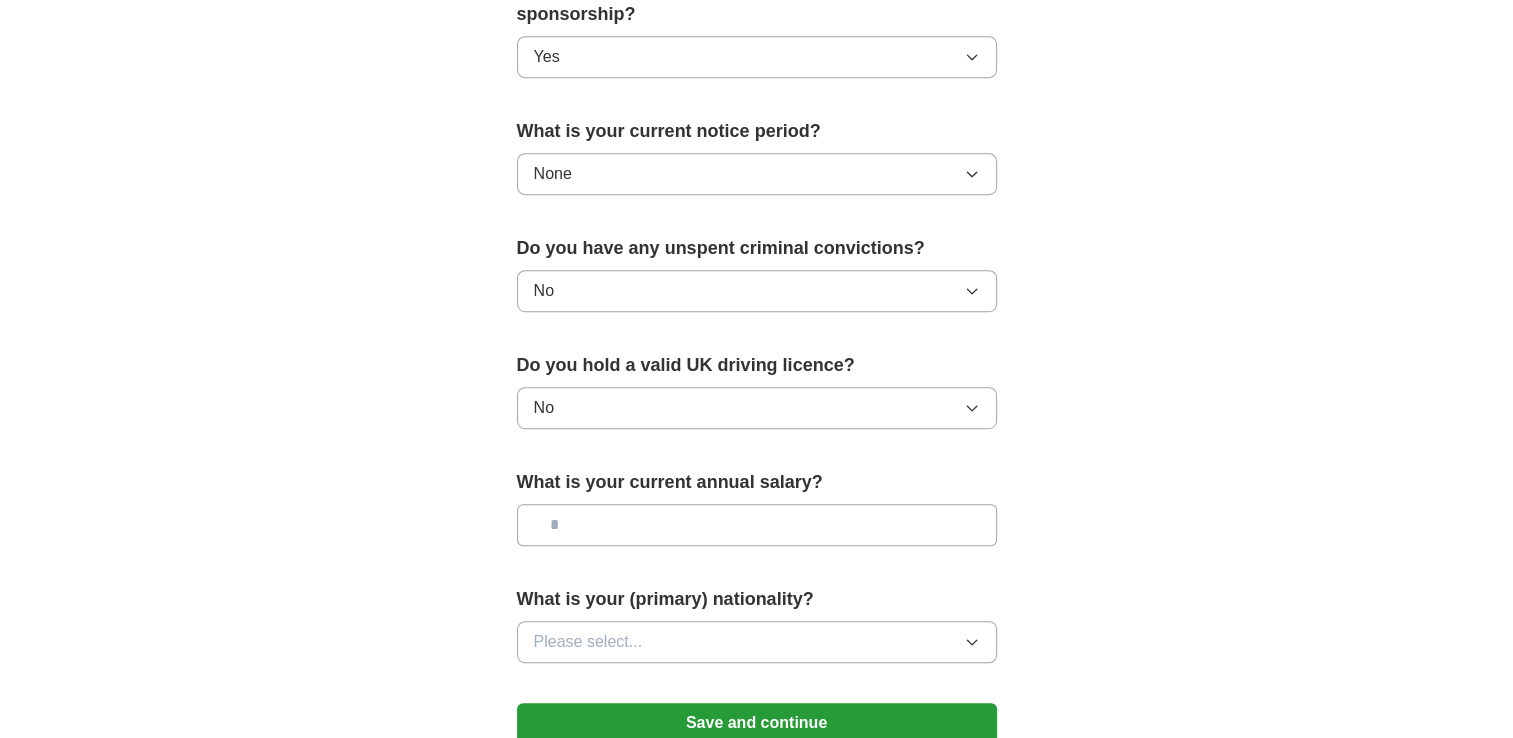 scroll, scrollTop: 1192, scrollLeft: 0, axis: vertical 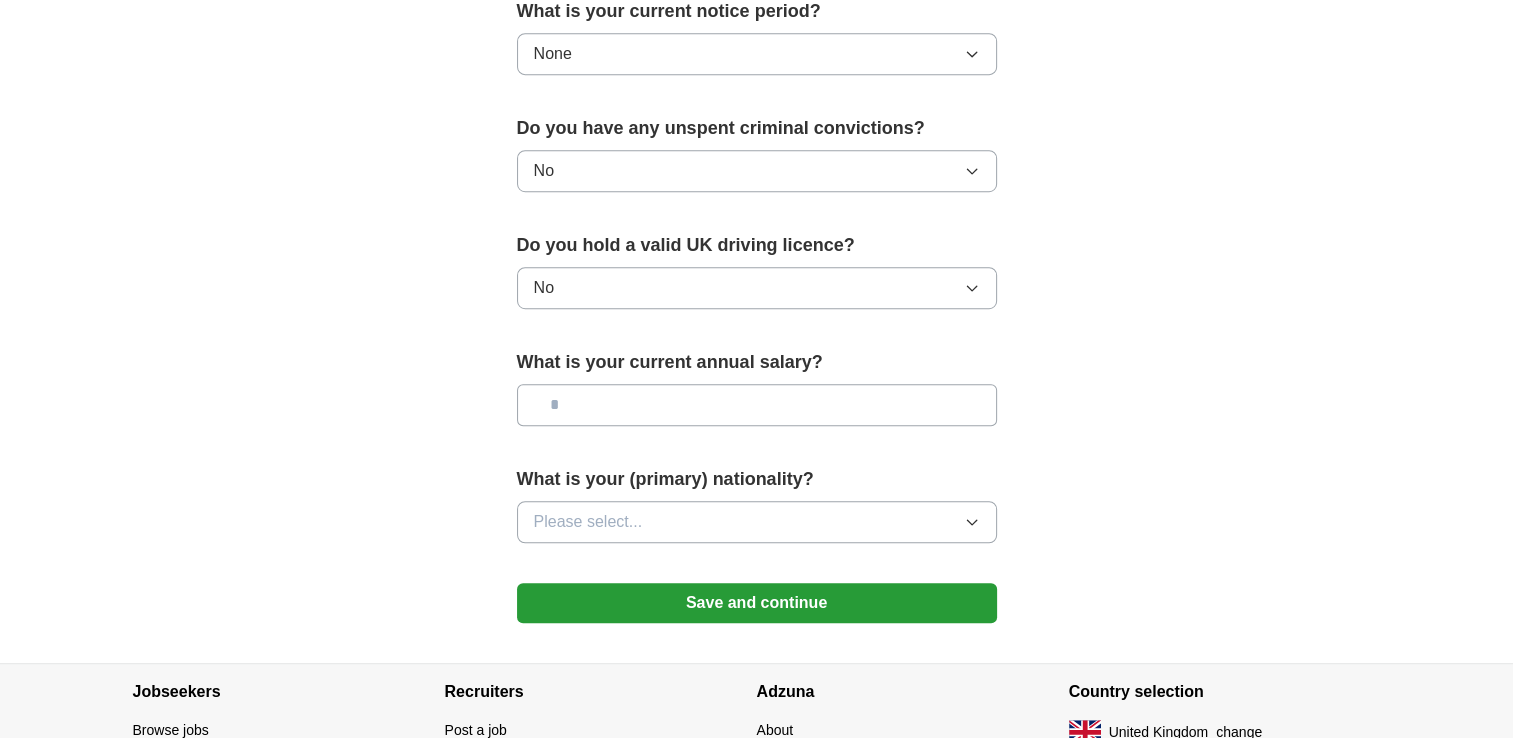 click at bounding box center (757, 405) 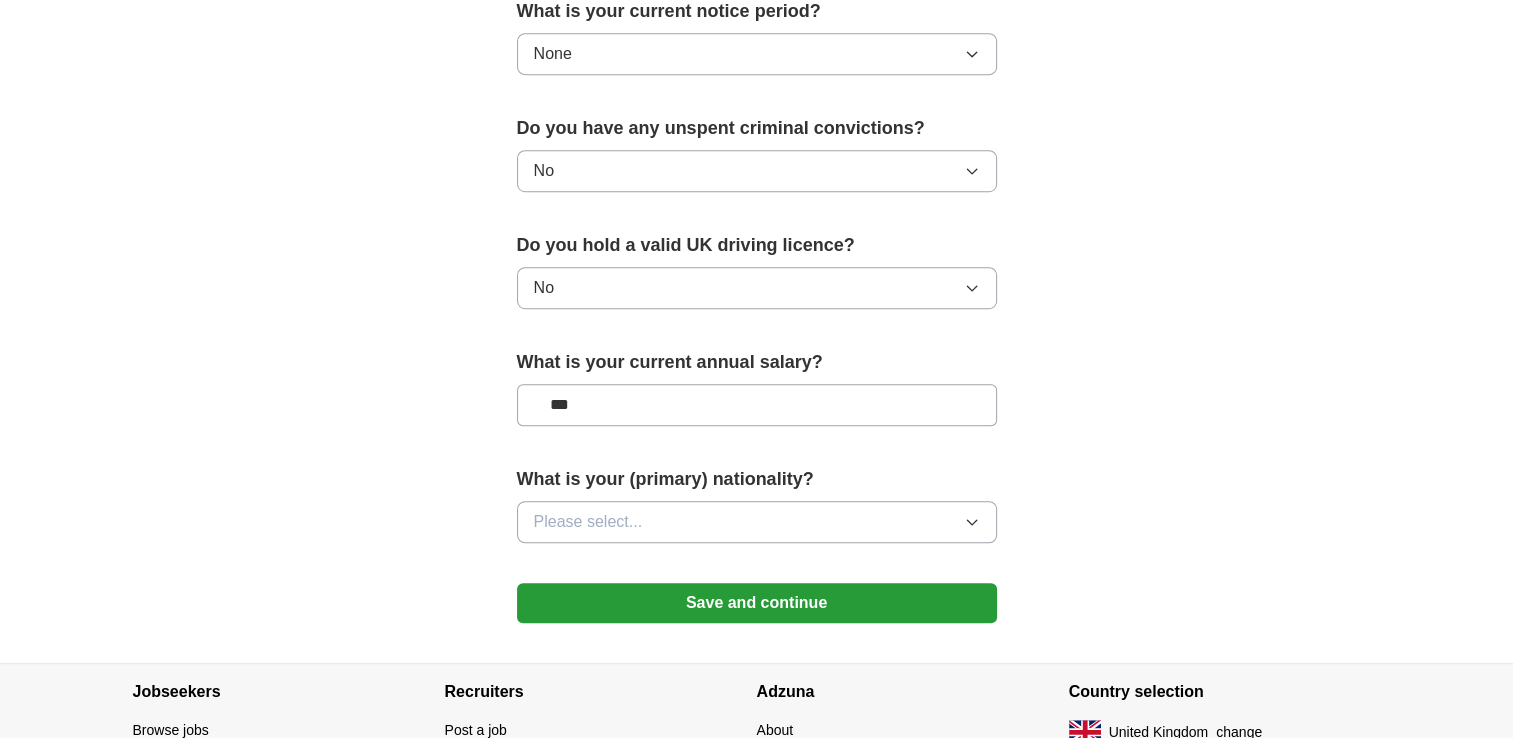 type on "***" 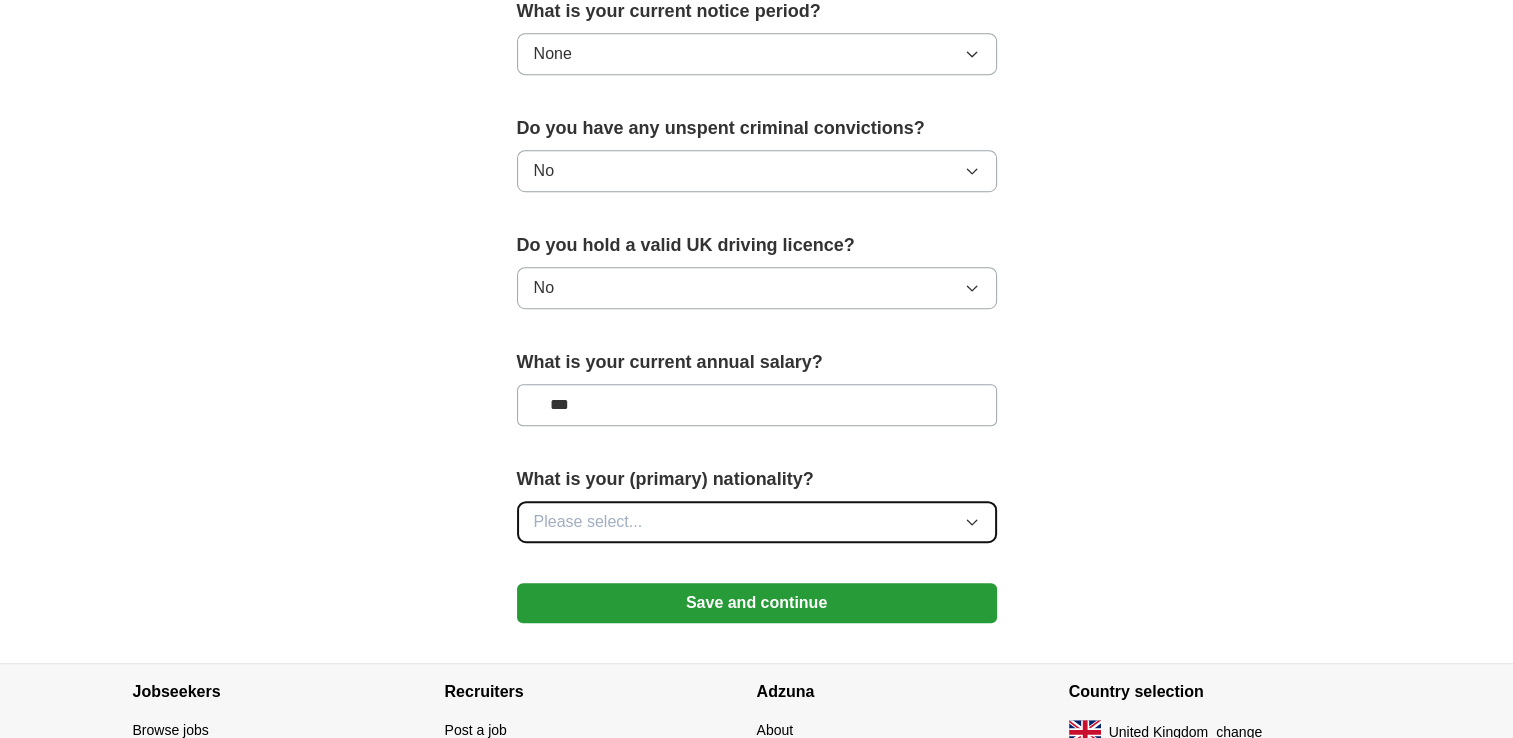 click 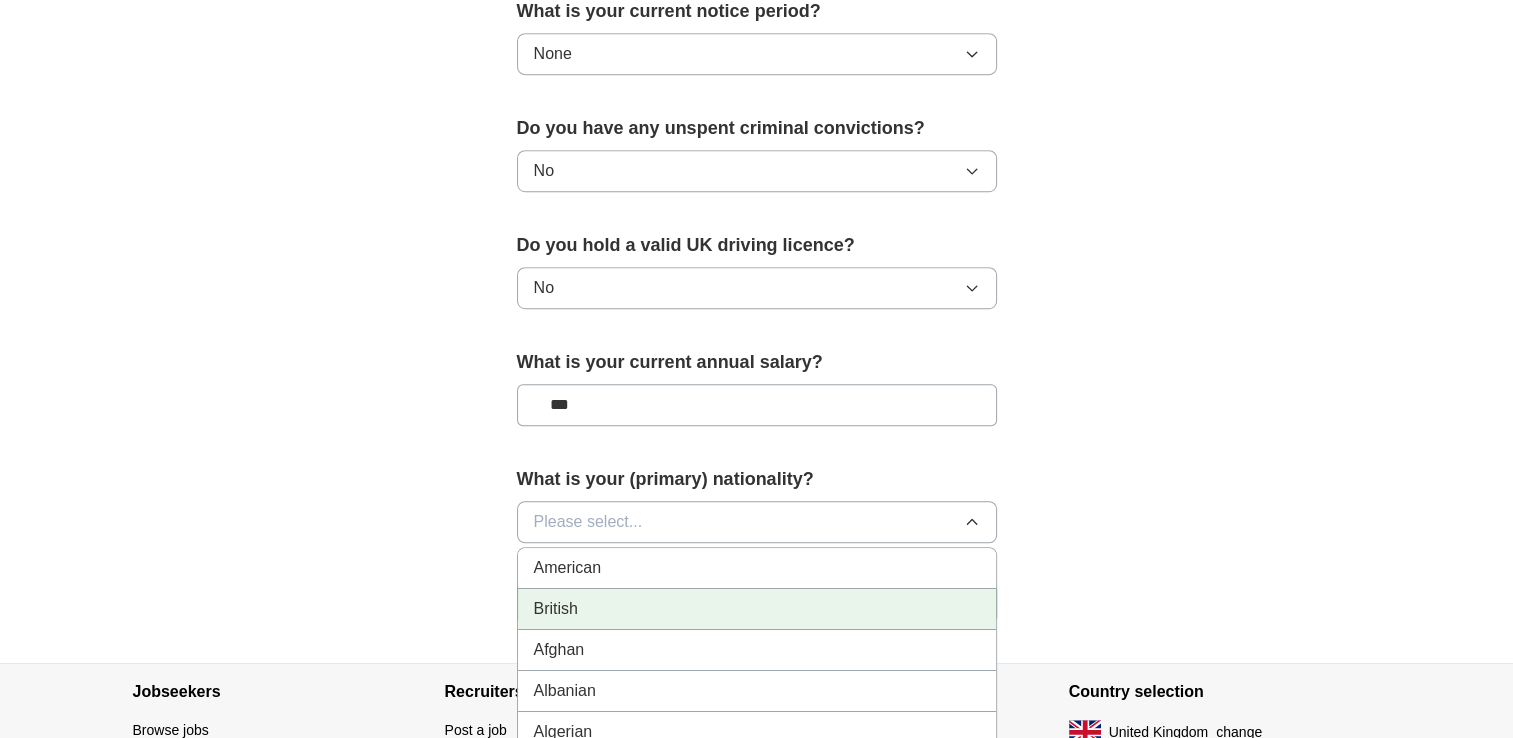 click on "British" at bounding box center [757, 609] 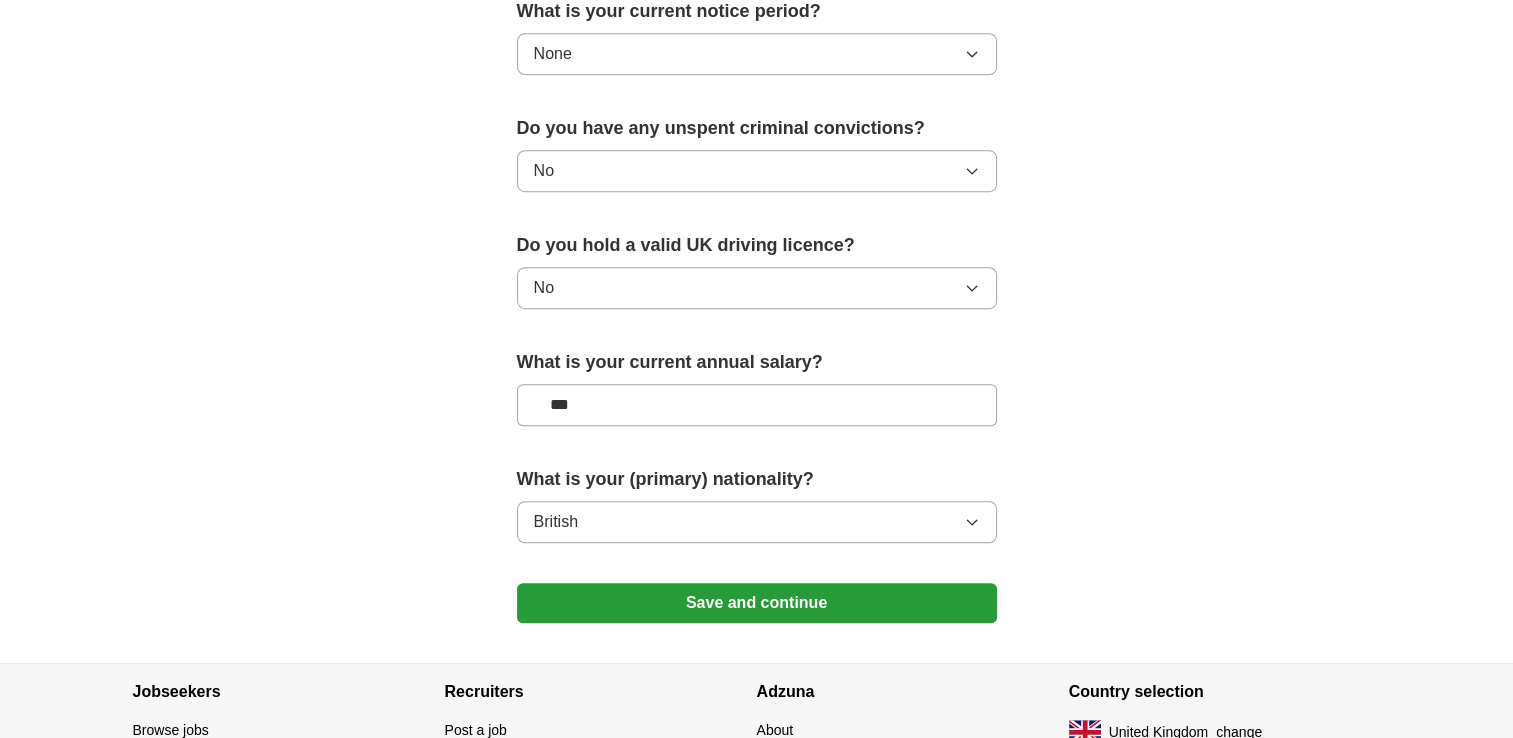 click on "**********" at bounding box center [757, -234] 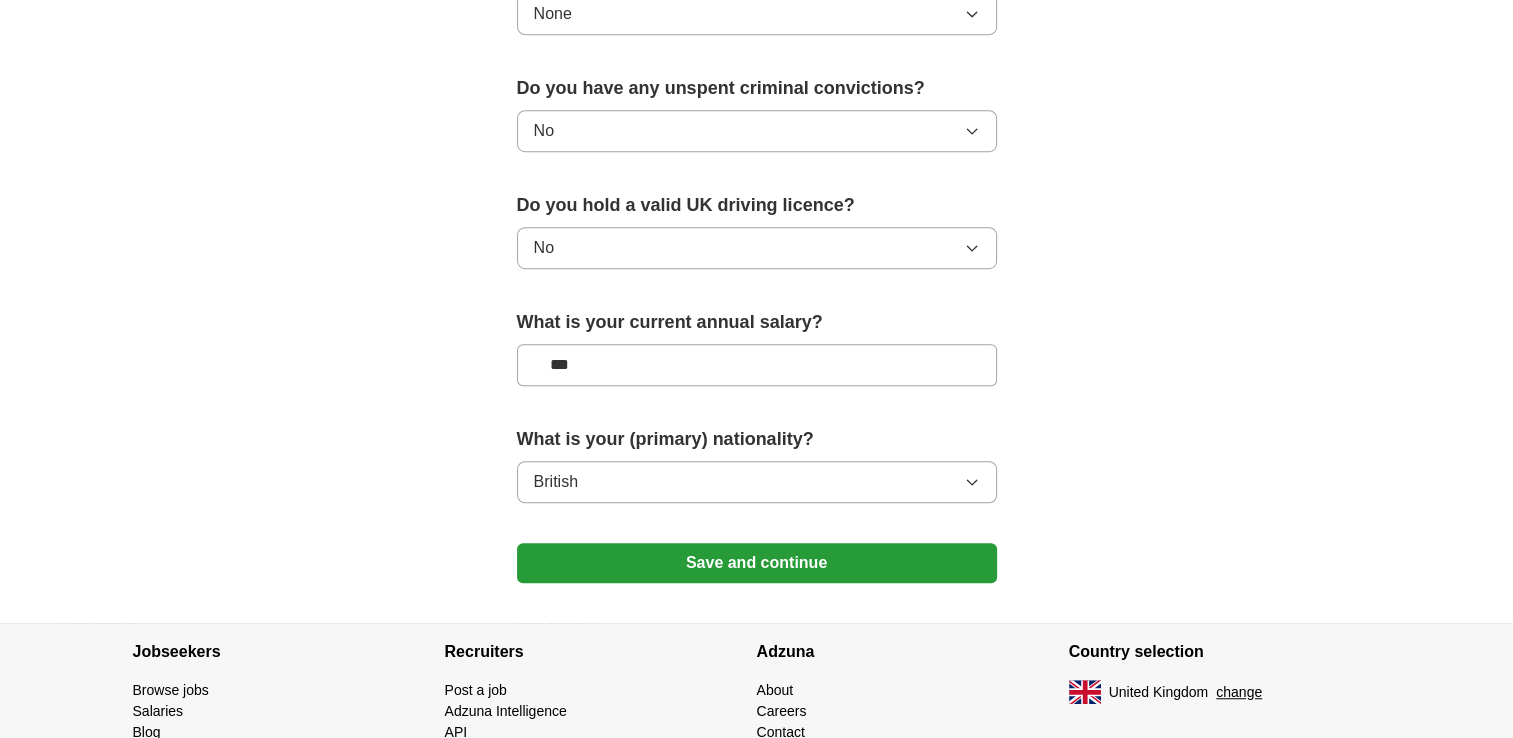 scroll, scrollTop: 1312, scrollLeft: 0, axis: vertical 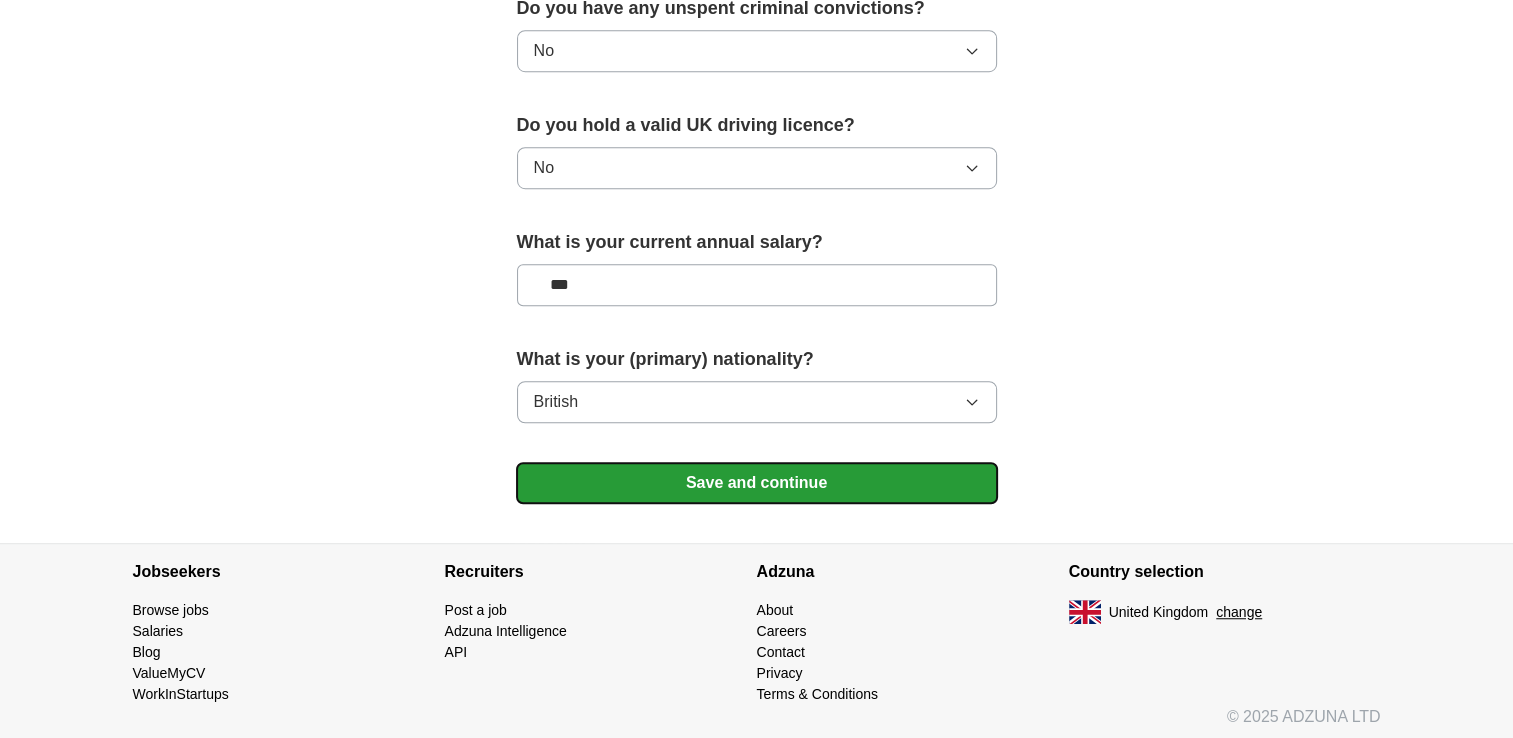 click on "Save and continue" at bounding box center [757, 483] 